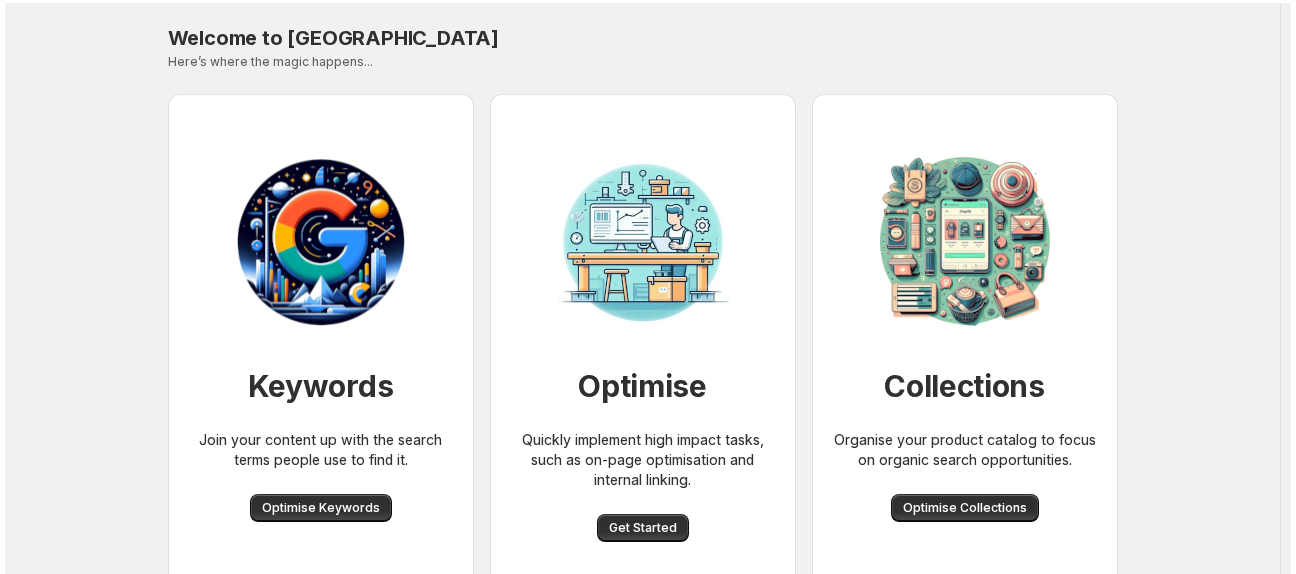 scroll, scrollTop: 0, scrollLeft: 0, axis: both 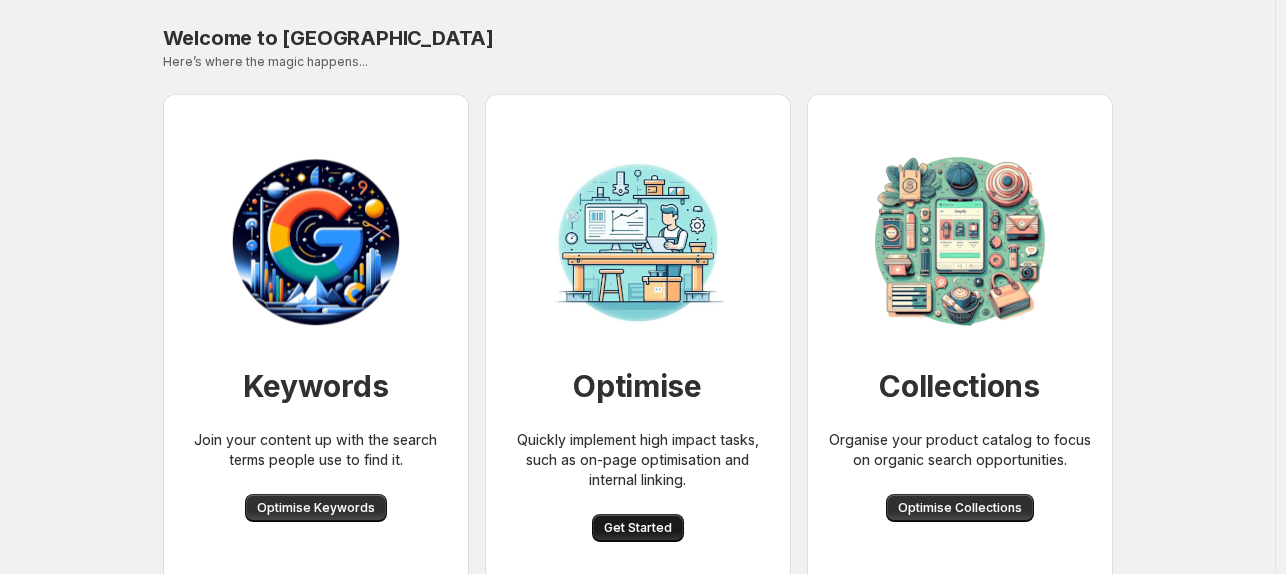 click on "Get Started" at bounding box center (638, 528) 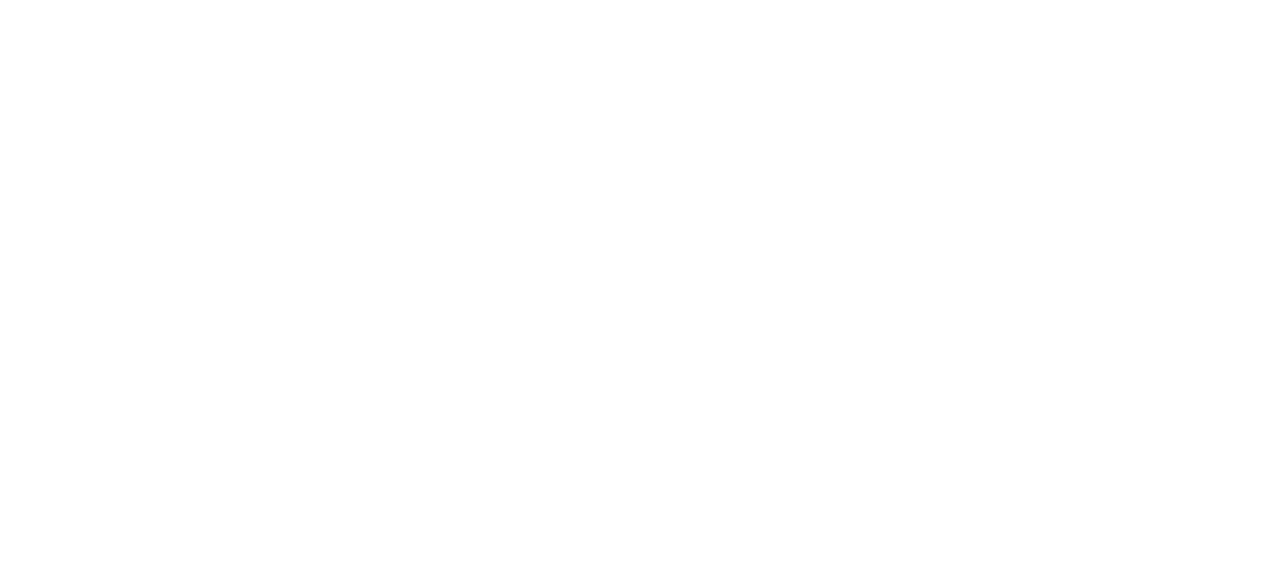 scroll, scrollTop: 0, scrollLeft: 0, axis: both 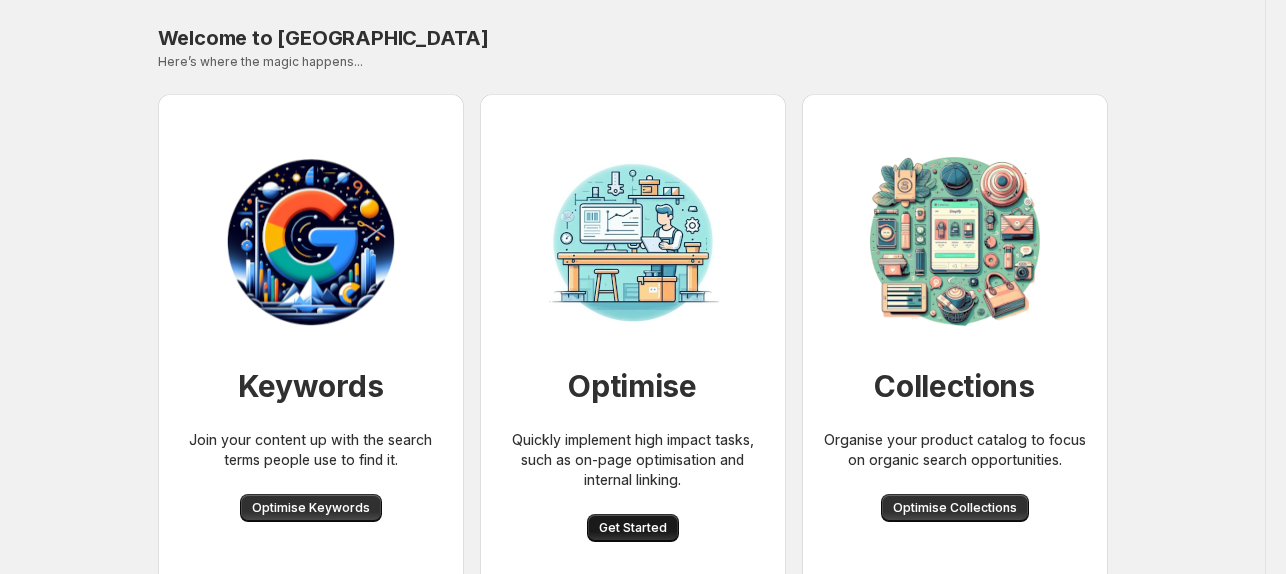 click on "Get Started" at bounding box center [633, 528] 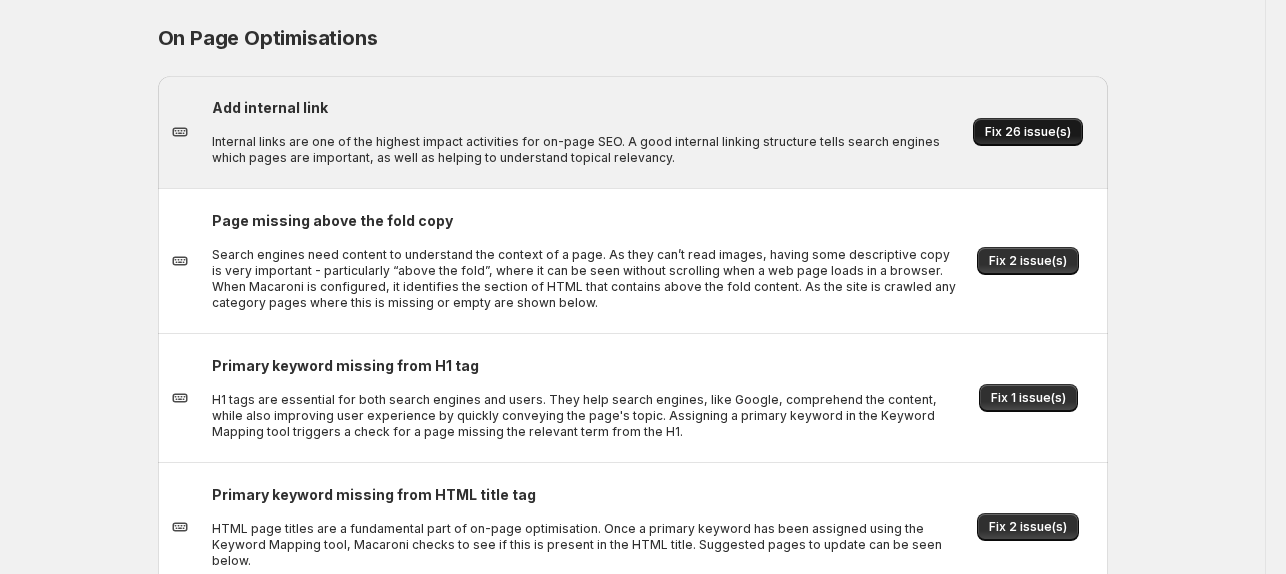 click on "Fix 26 issue(s)" at bounding box center [1028, 132] 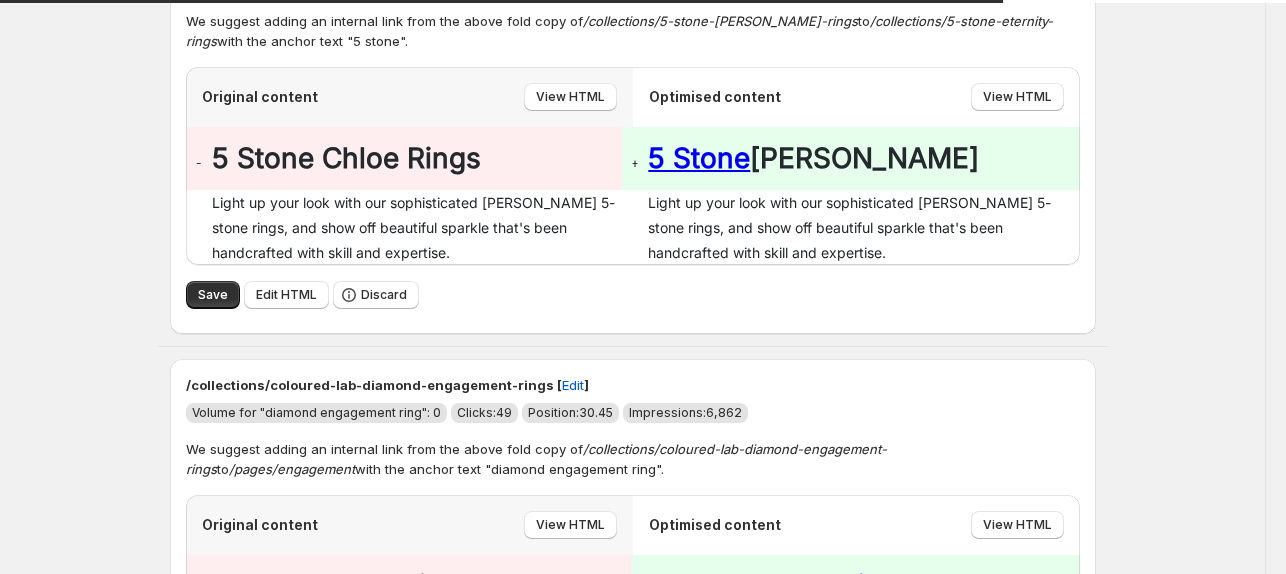 scroll, scrollTop: 304, scrollLeft: 0, axis: vertical 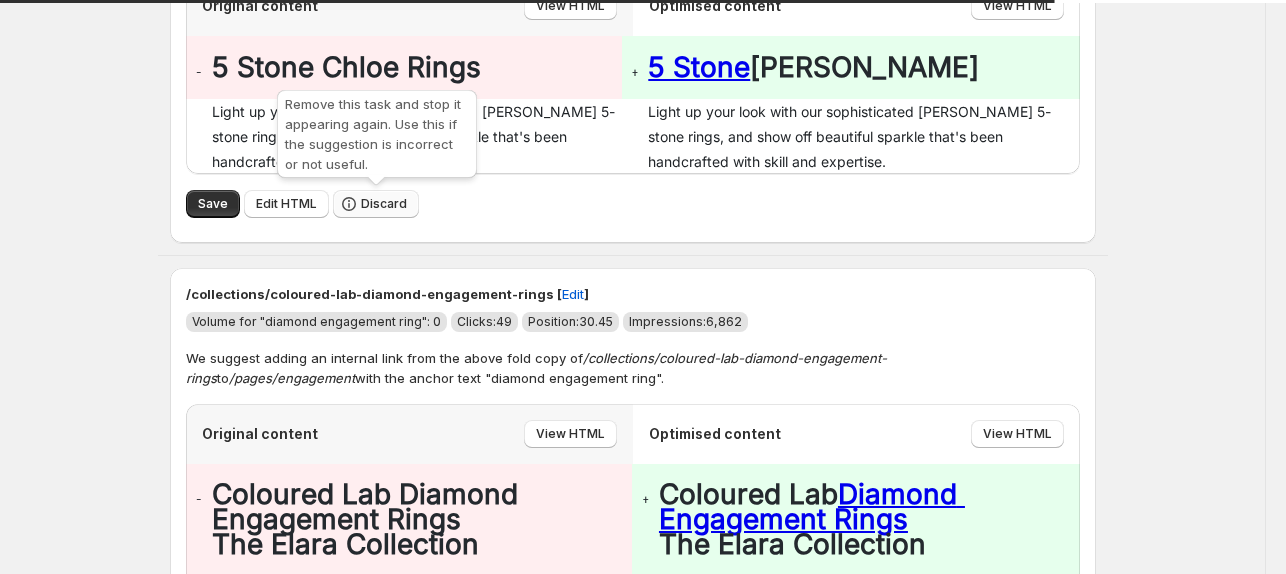 click on "Discard" at bounding box center [384, 204] 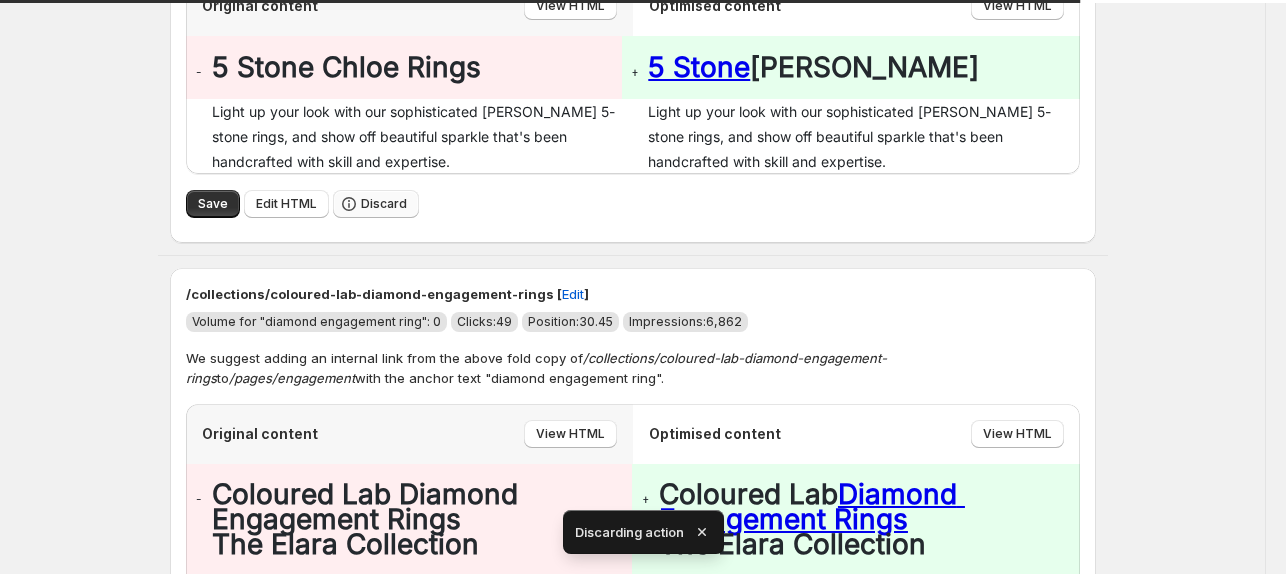 scroll, scrollTop: 0, scrollLeft: 0, axis: both 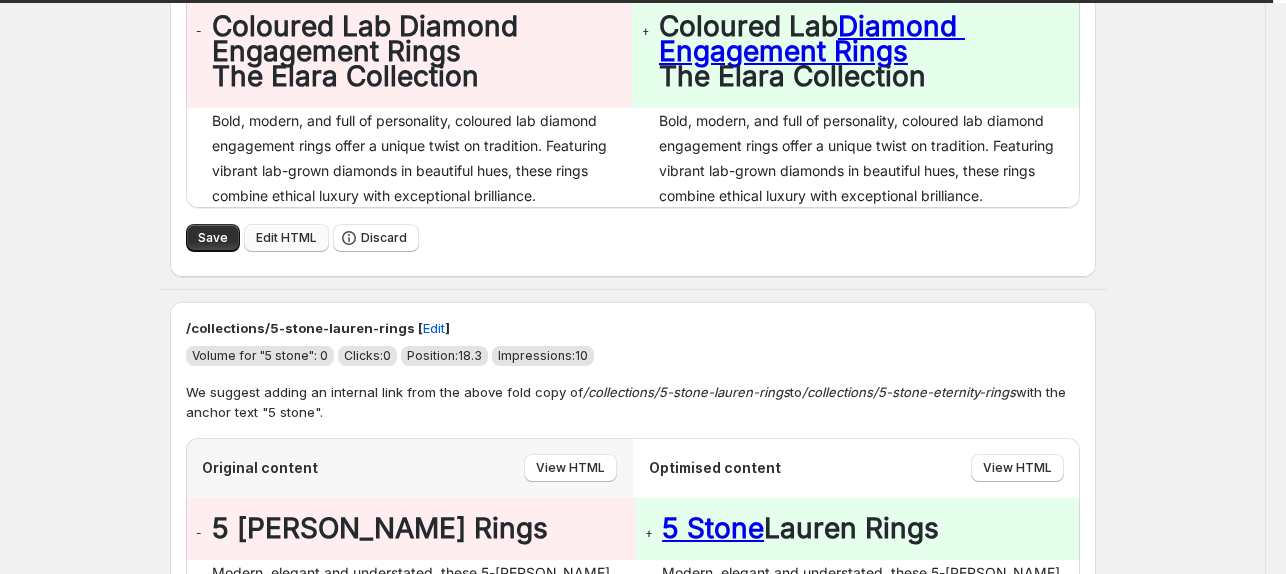 click on "Edit HTML" at bounding box center (286, 238) 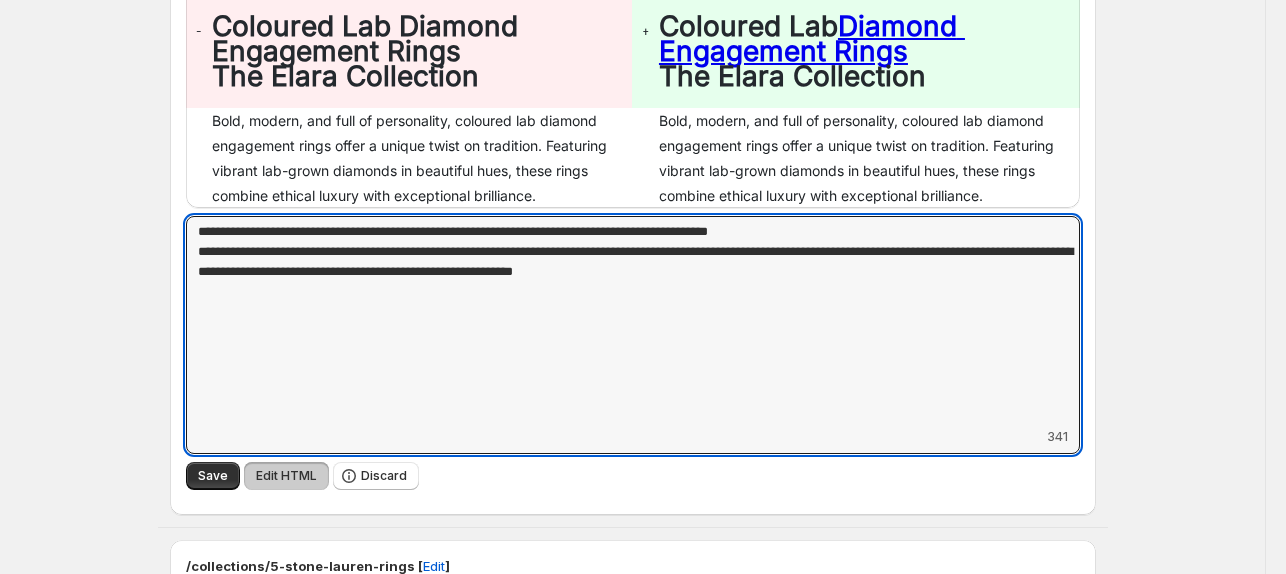 drag, startPoint x: 890, startPoint y: 283, endPoint x: 33, endPoint y: 205, distance: 860.5423 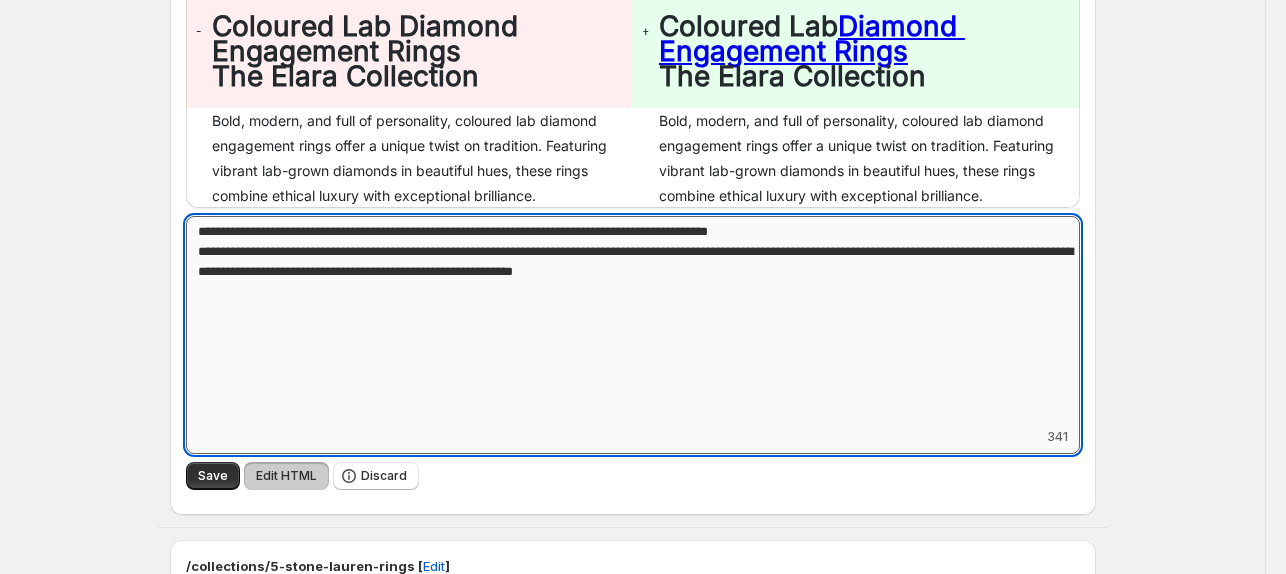 drag, startPoint x: 805, startPoint y: 269, endPoint x: 829, endPoint y: 269, distance: 24 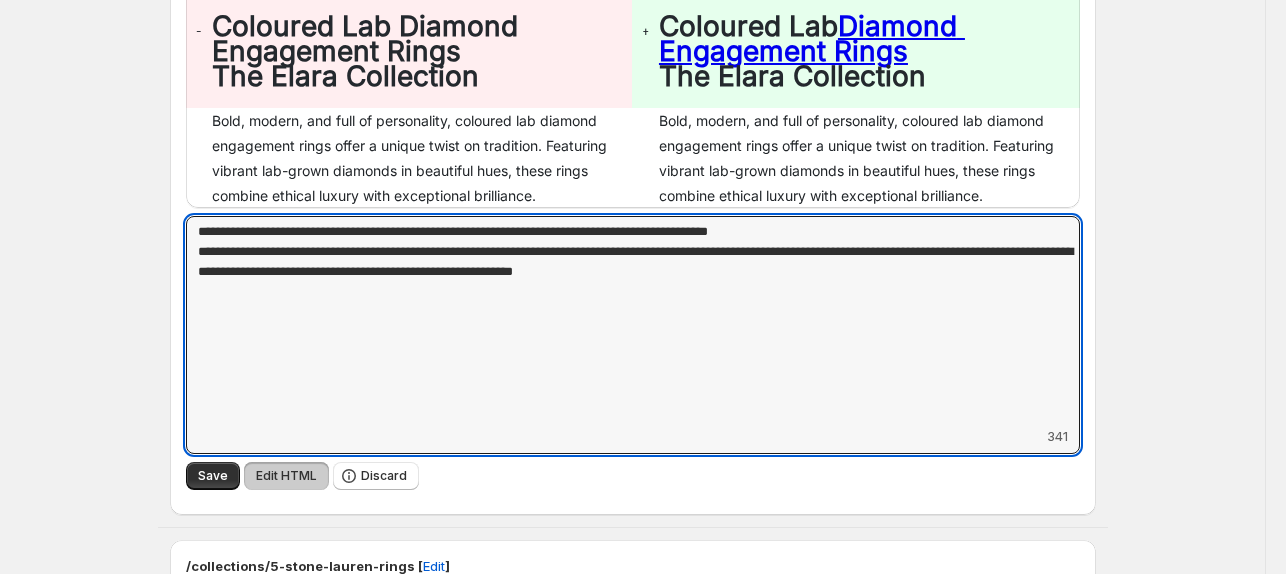 drag, startPoint x: 720, startPoint y: 261, endPoint x: -44, endPoint y: 214, distance: 765.44434 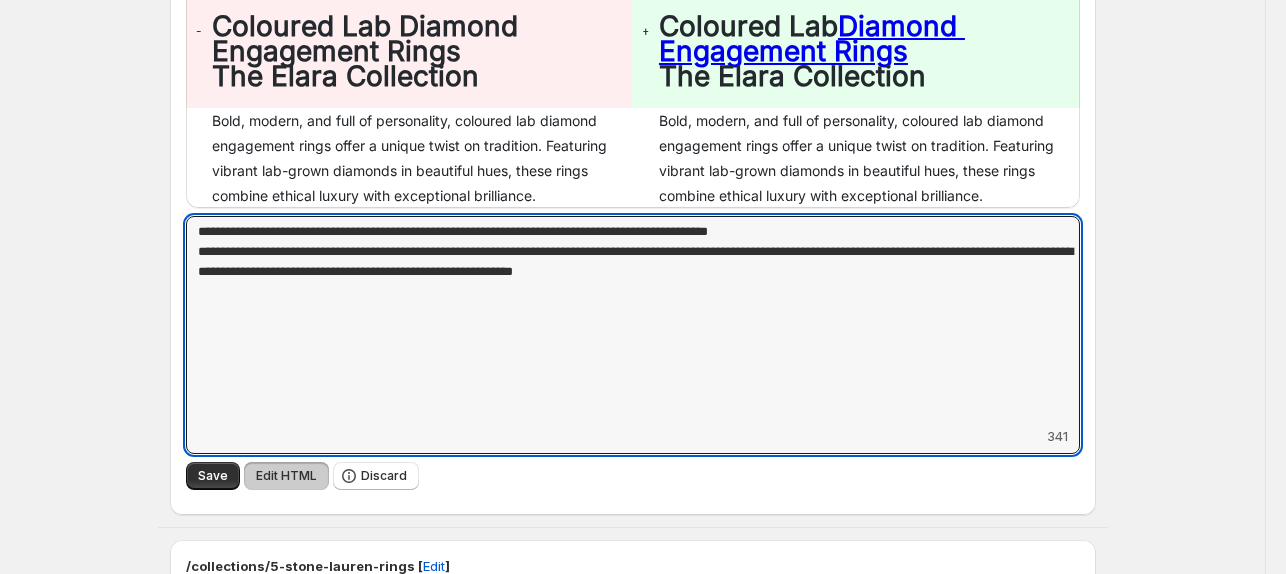 paste on "**********" 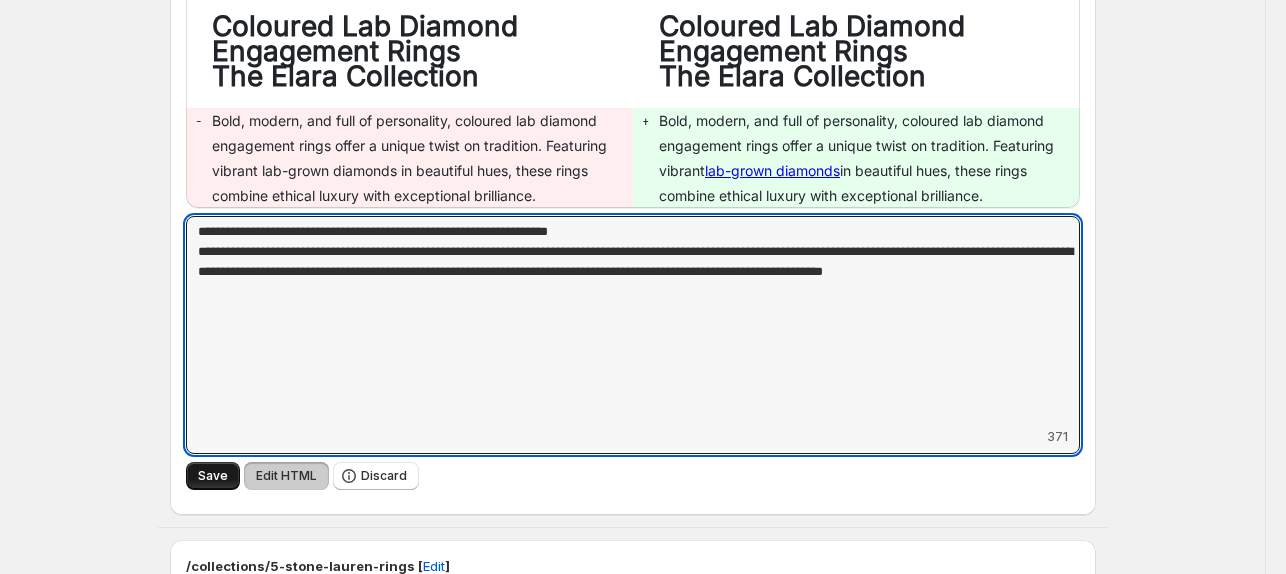 type on "**********" 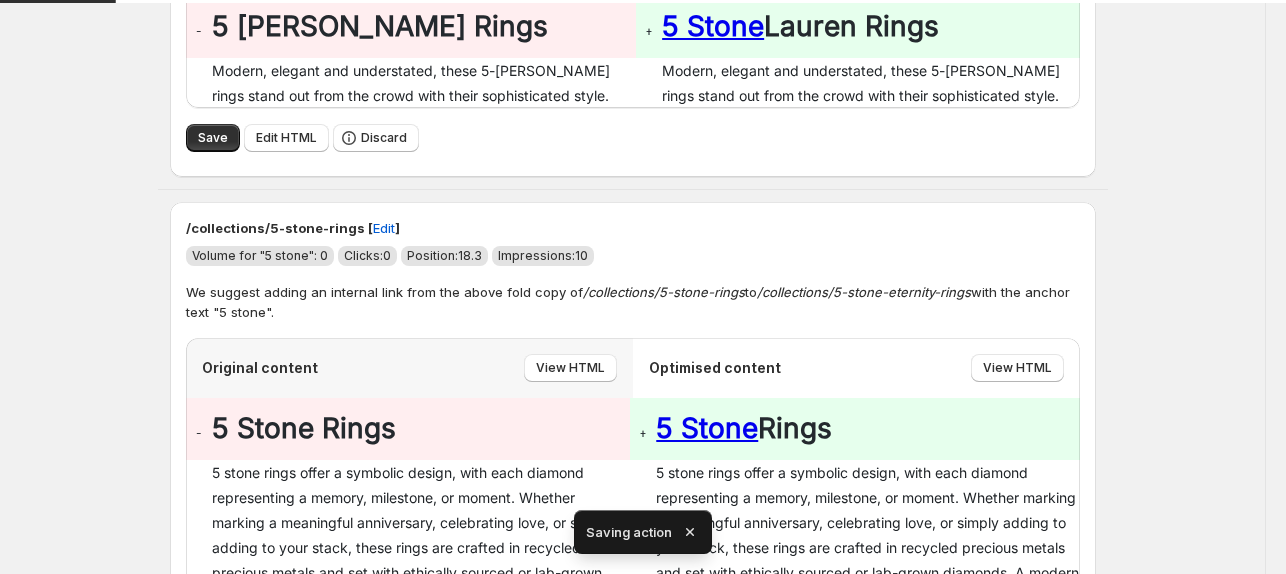 scroll, scrollTop: 0, scrollLeft: 0, axis: both 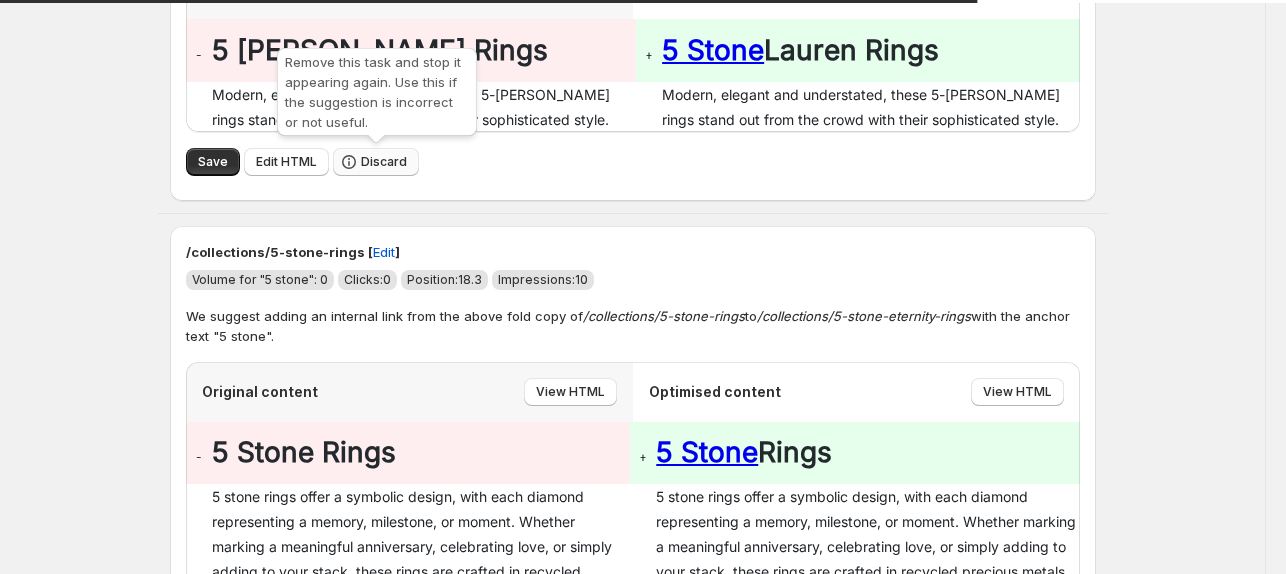 click on "Discard" at bounding box center [384, 162] 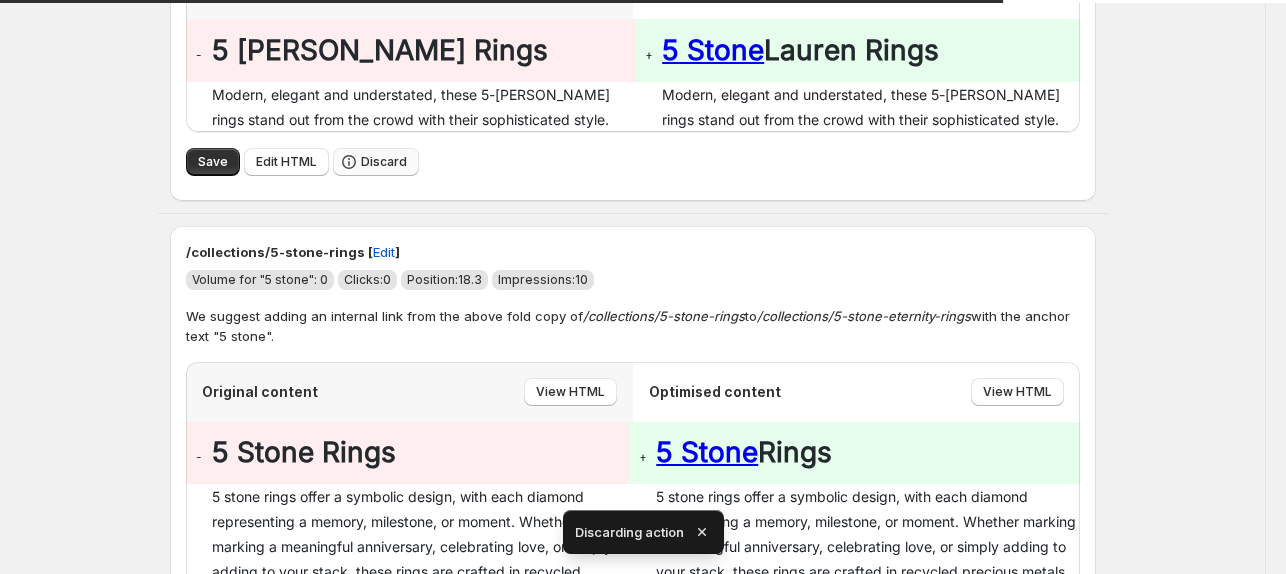 scroll, scrollTop: 0, scrollLeft: 0, axis: both 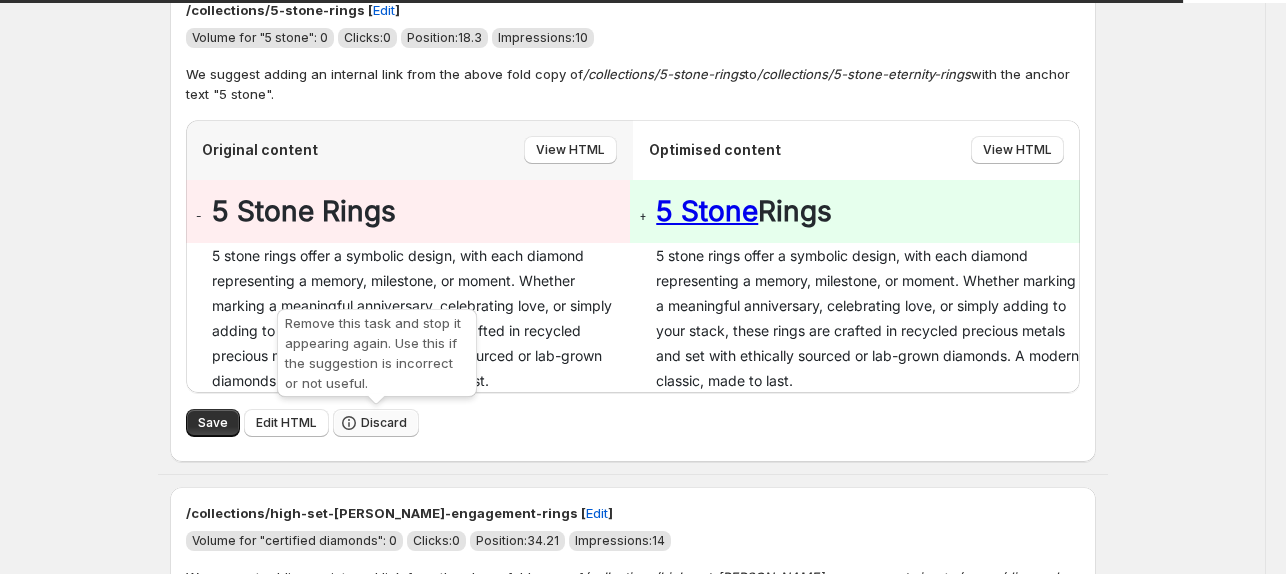 click on "Discard" at bounding box center [384, 423] 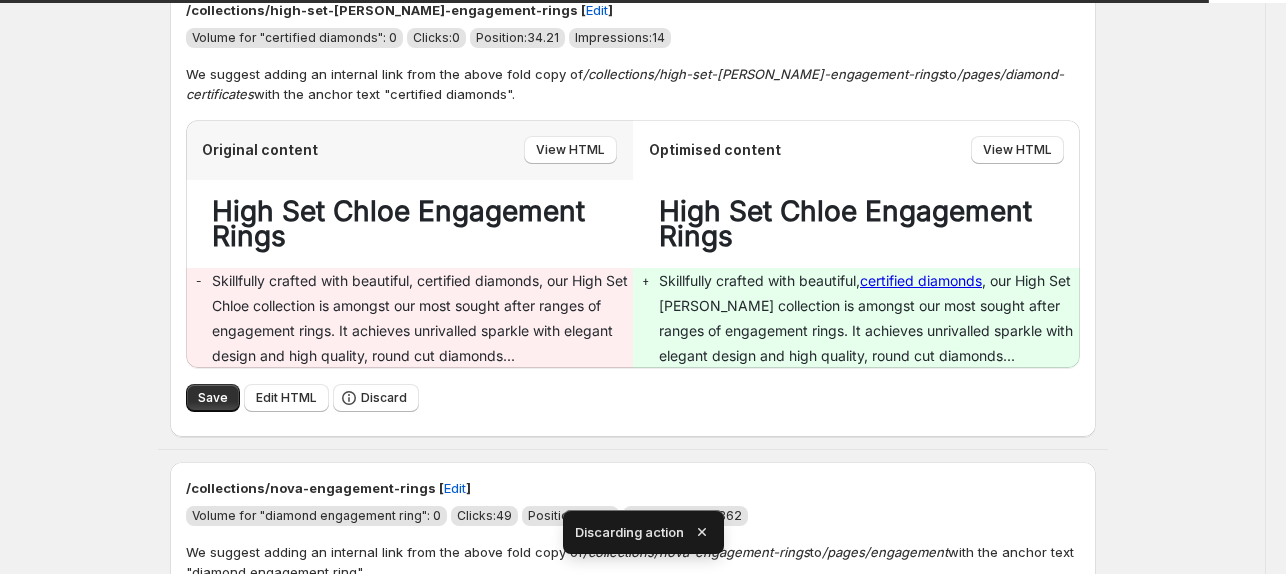 scroll, scrollTop: 0, scrollLeft: 0, axis: both 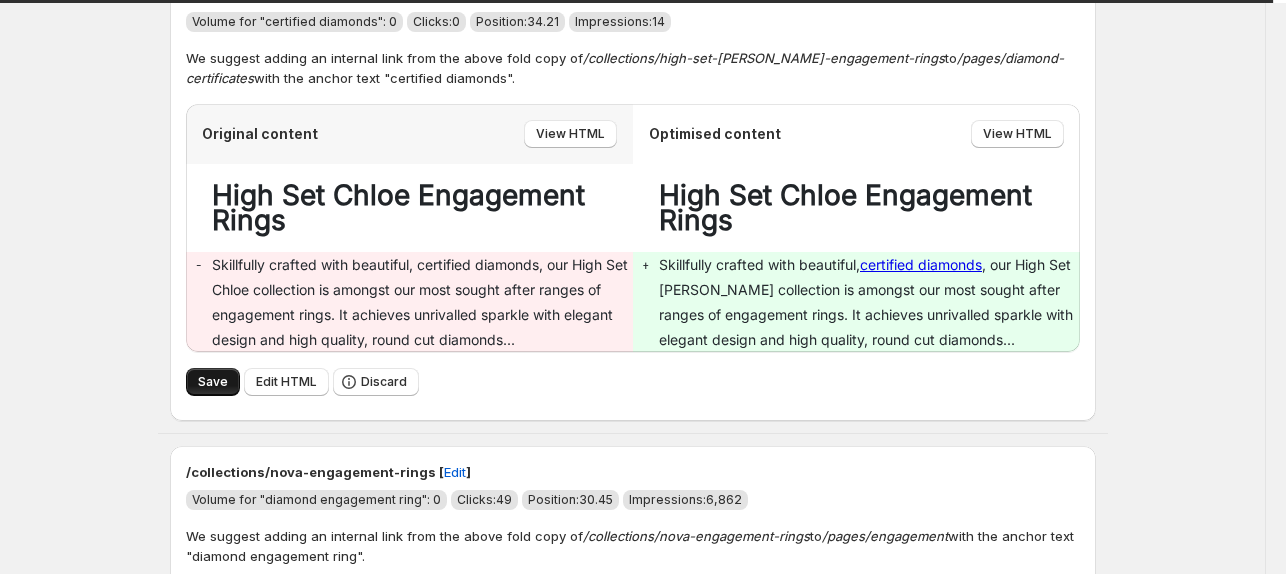 click on "Save" at bounding box center (213, 382) 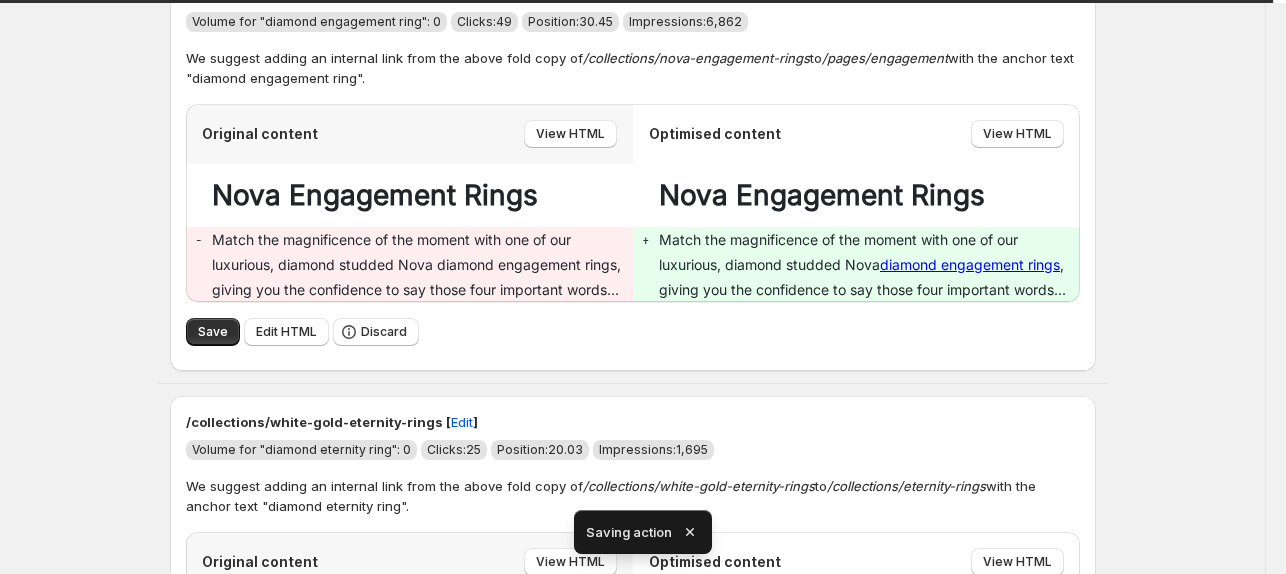 scroll, scrollTop: 0, scrollLeft: 0, axis: both 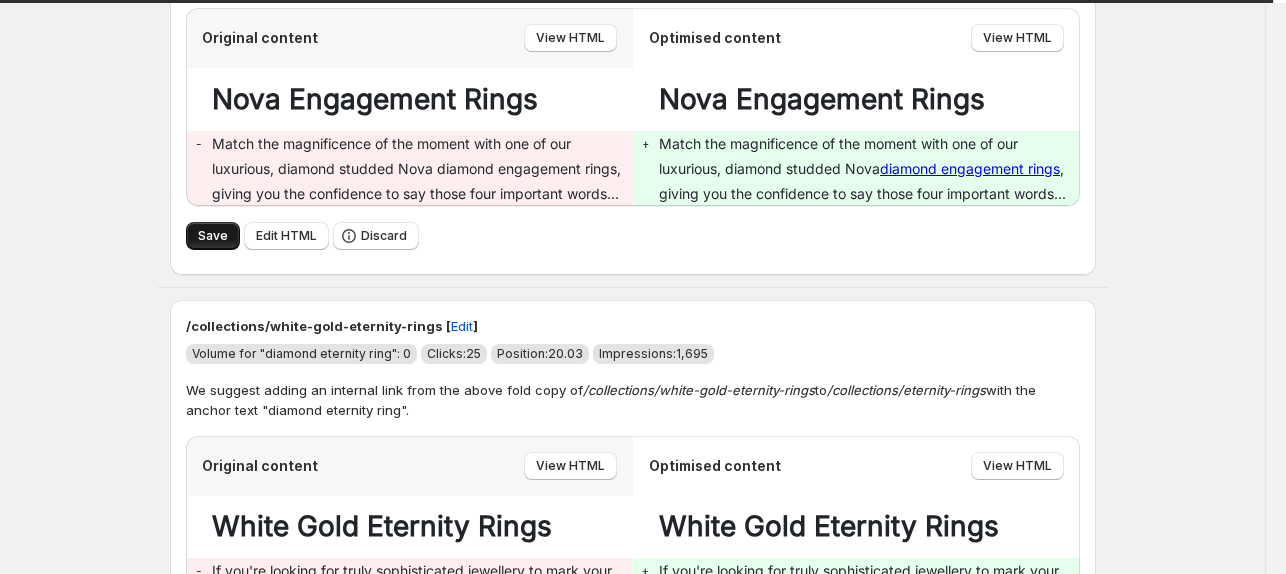 click on "Save" at bounding box center [213, 236] 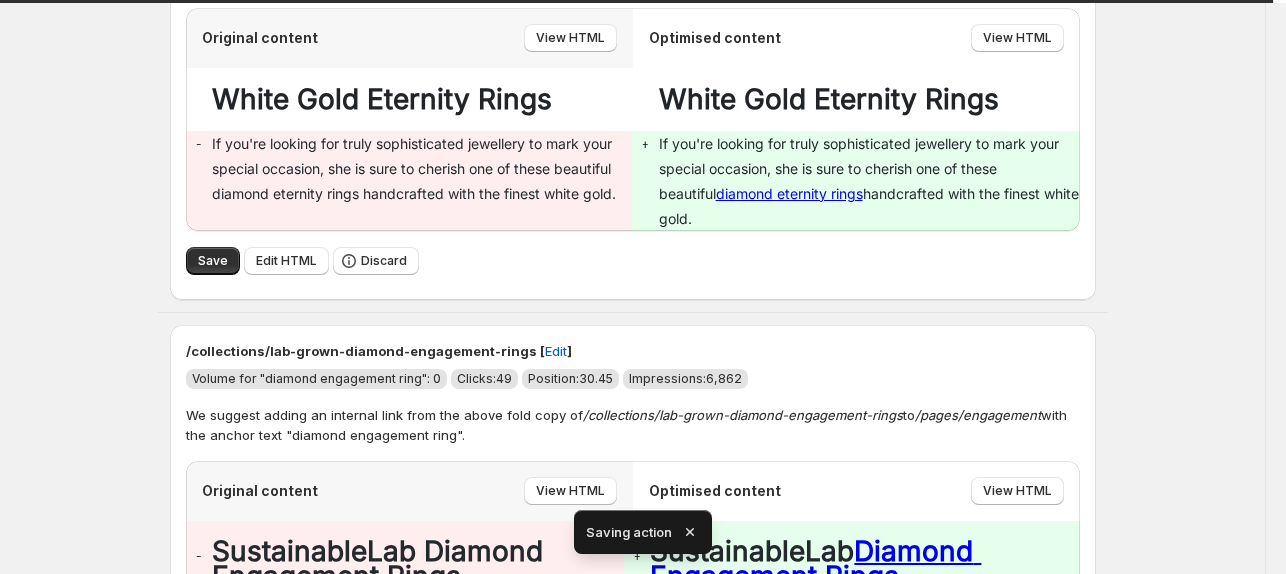 scroll, scrollTop: 0, scrollLeft: 0, axis: both 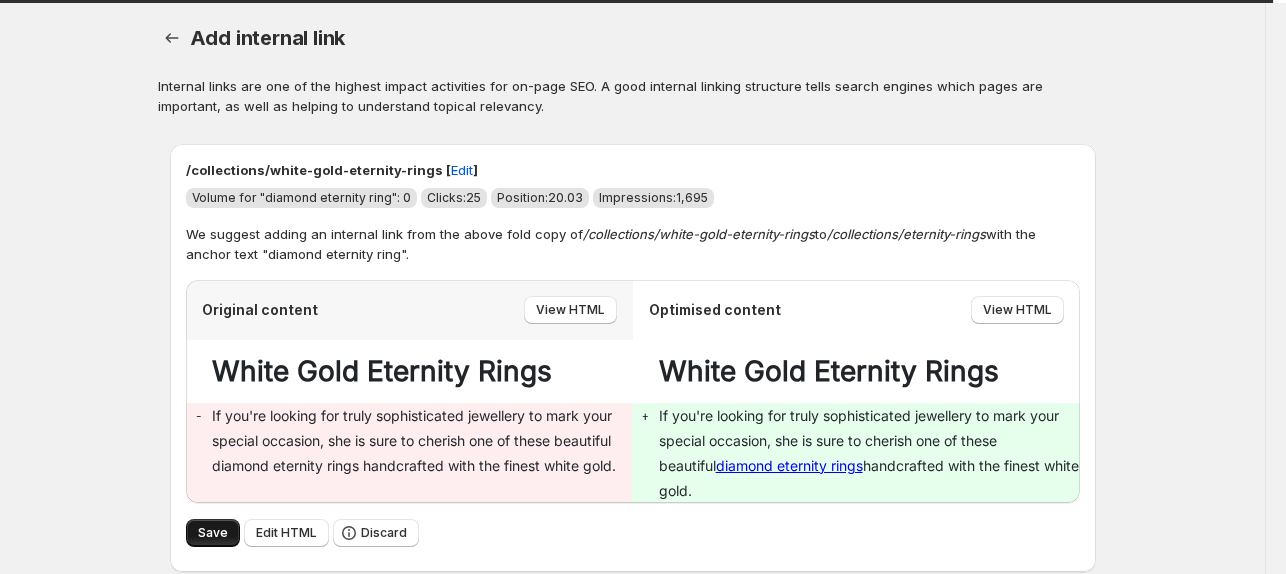 click on "Save" at bounding box center [213, 533] 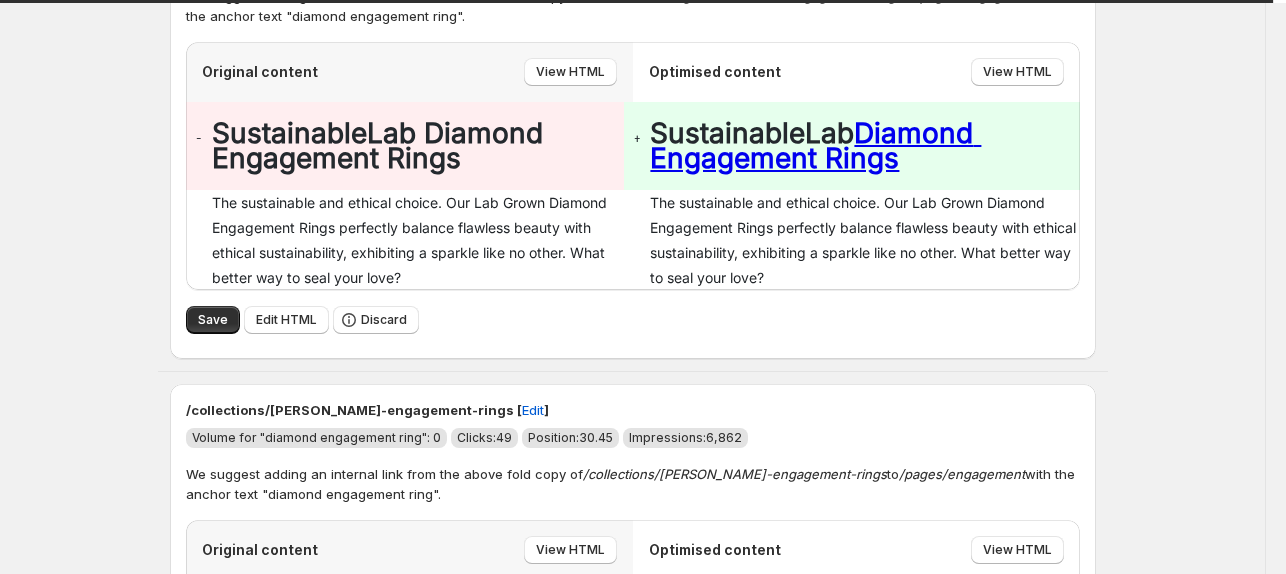 scroll, scrollTop: 288, scrollLeft: 0, axis: vertical 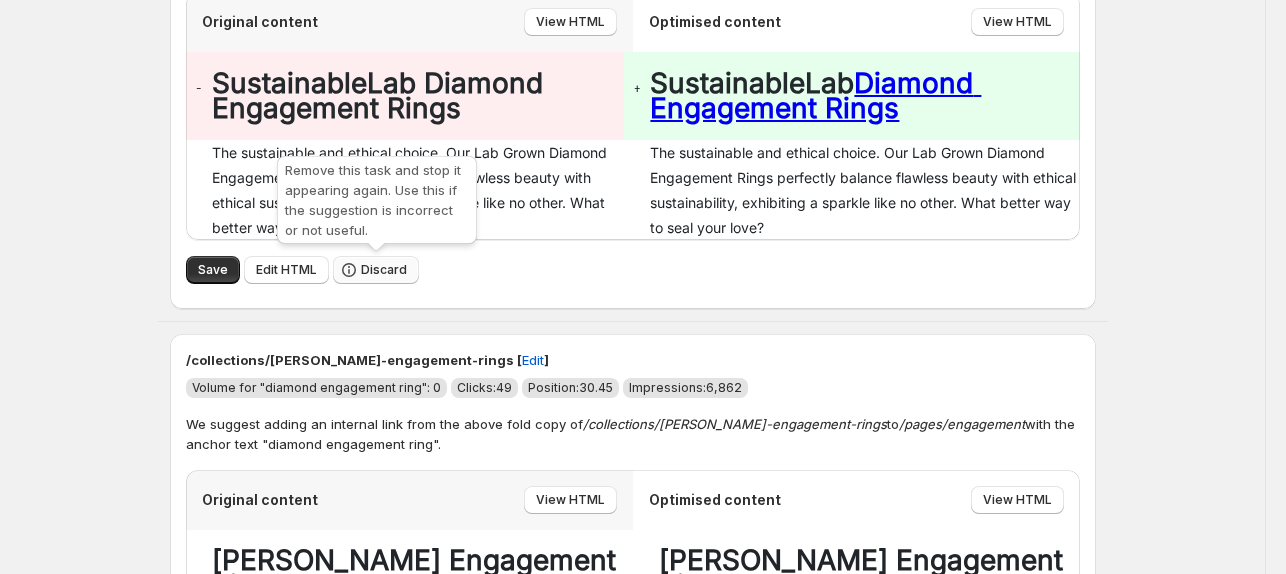 click on "Discard" at bounding box center [384, 270] 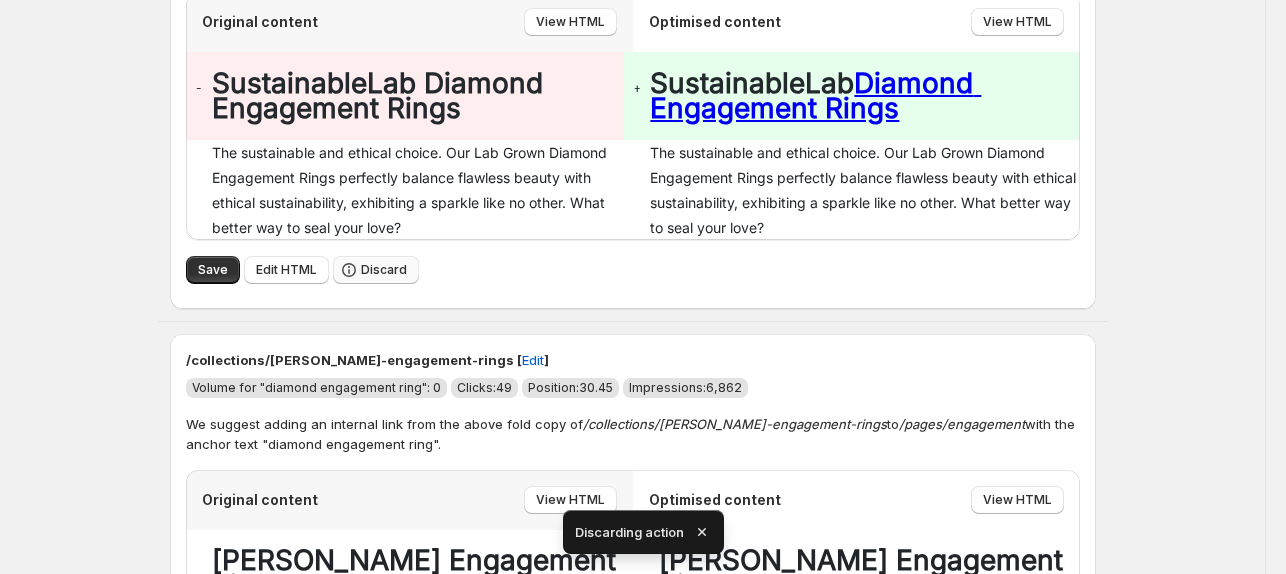 scroll, scrollTop: 0, scrollLeft: 0, axis: both 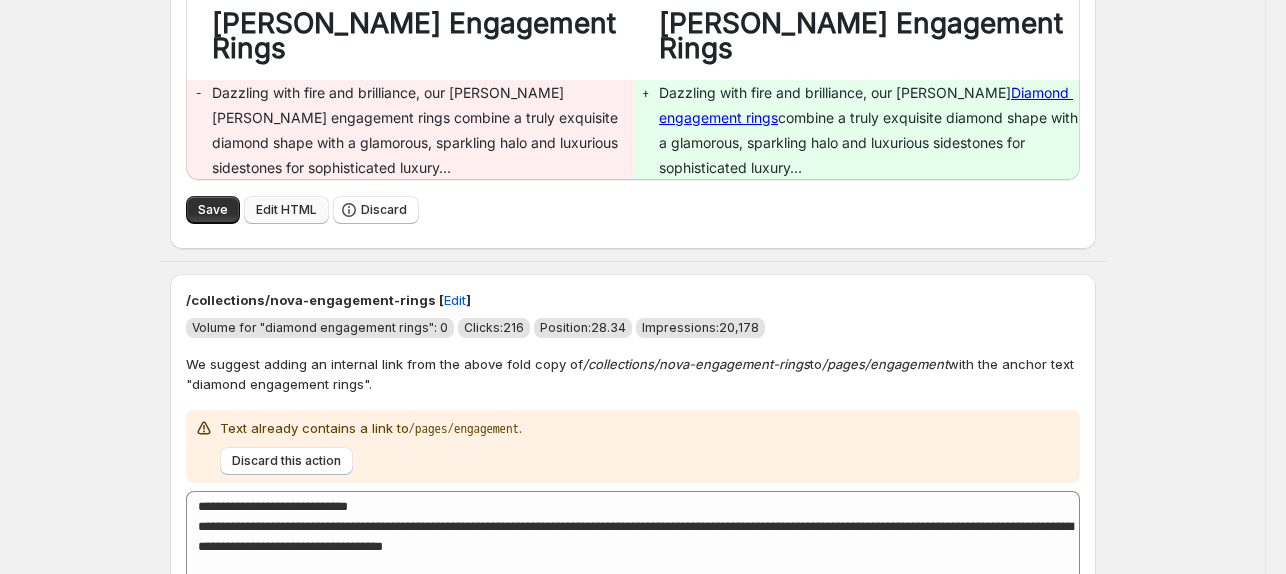 click on "Edit HTML" at bounding box center (286, 210) 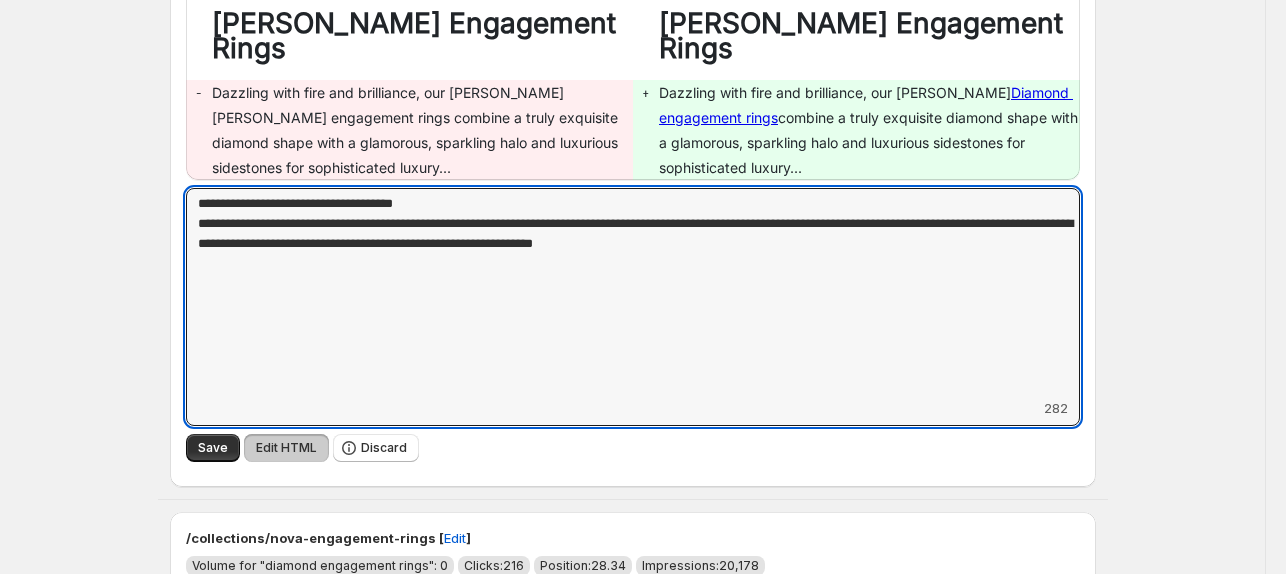 drag, startPoint x: 540, startPoint y: 229, endPoint x: -81, endPoint y: 189, distance: 622.2869 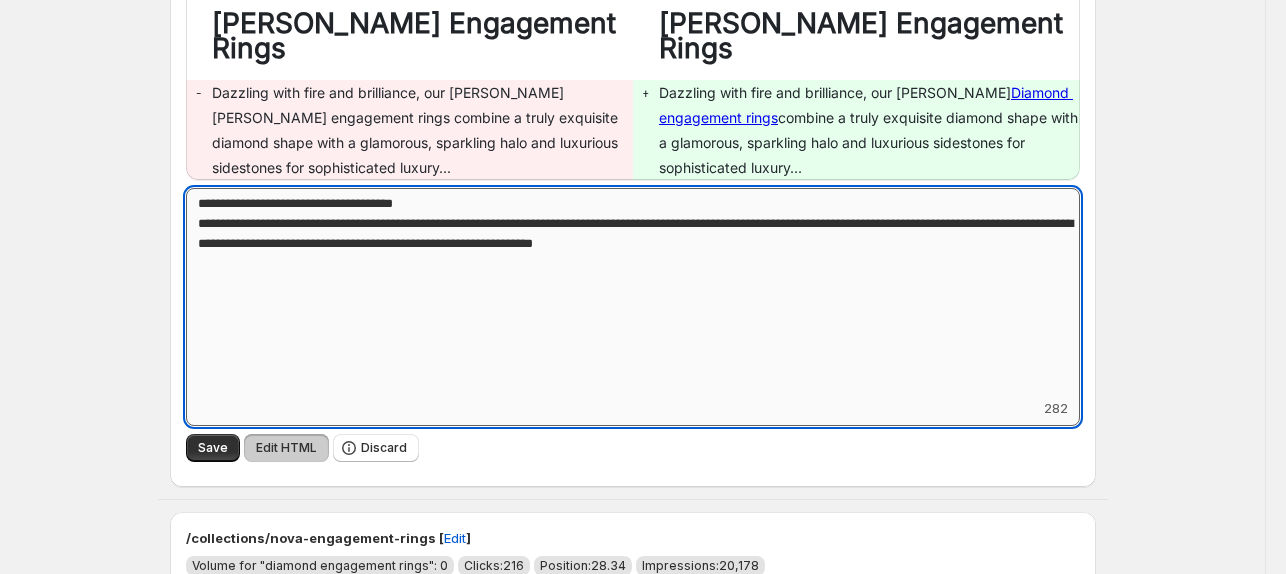 click on "**********" at bounding box center (633, 293) 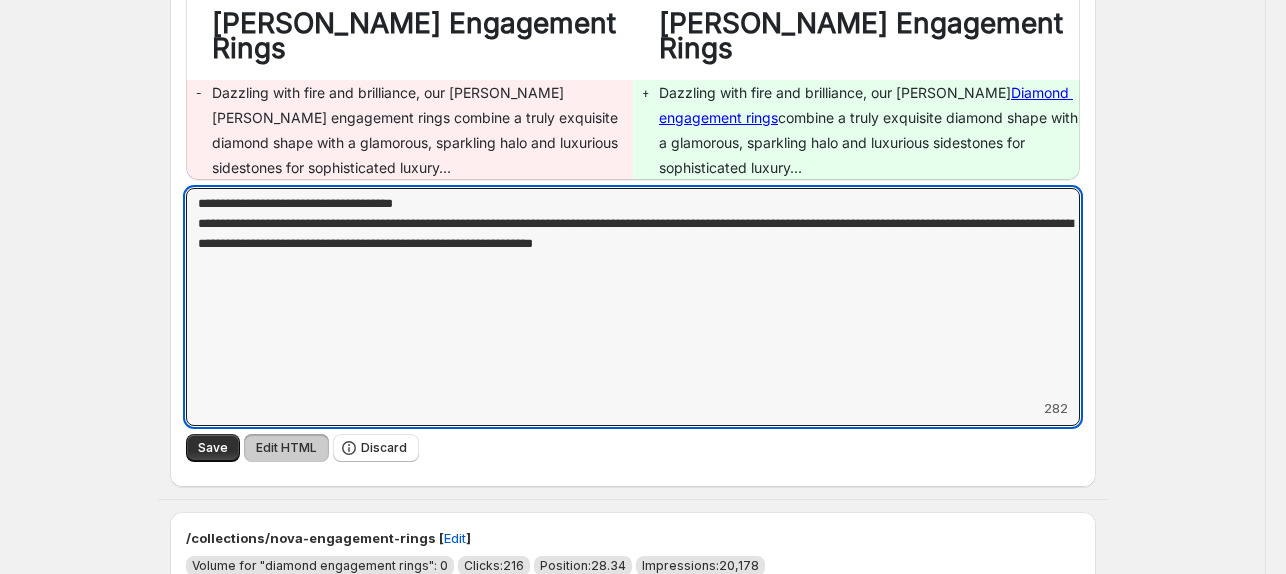 drag, startPoint x: 934, startPoint y: 250, endPoint x: 5, endPoint y: 168, distance: 932.61194 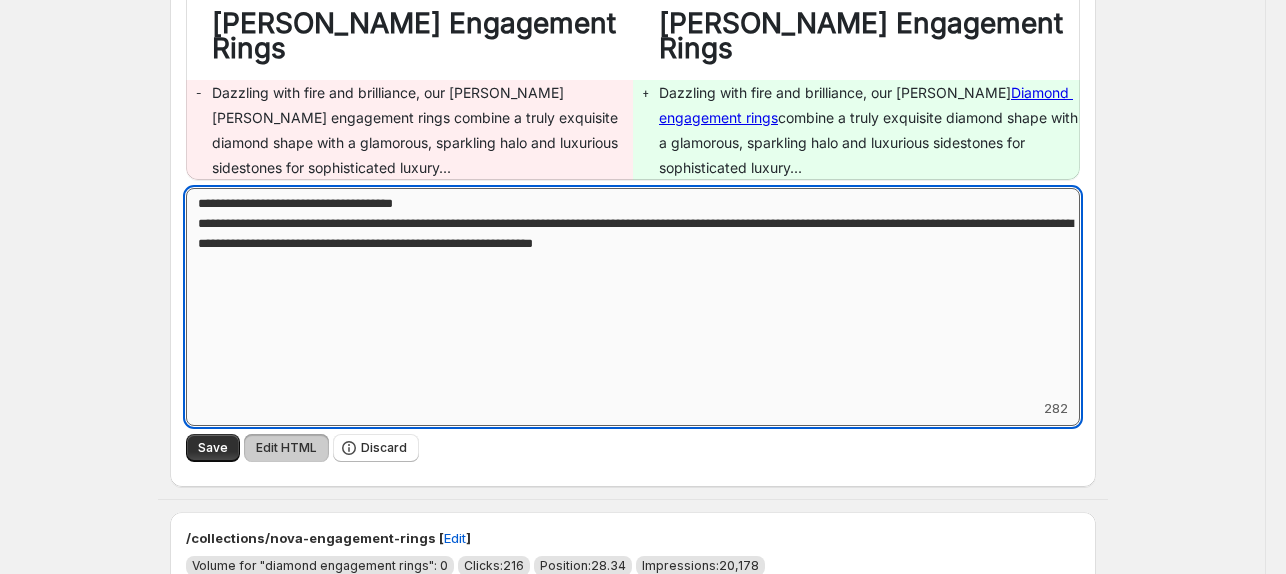 click on "**********" at bounding box center (633, 293) 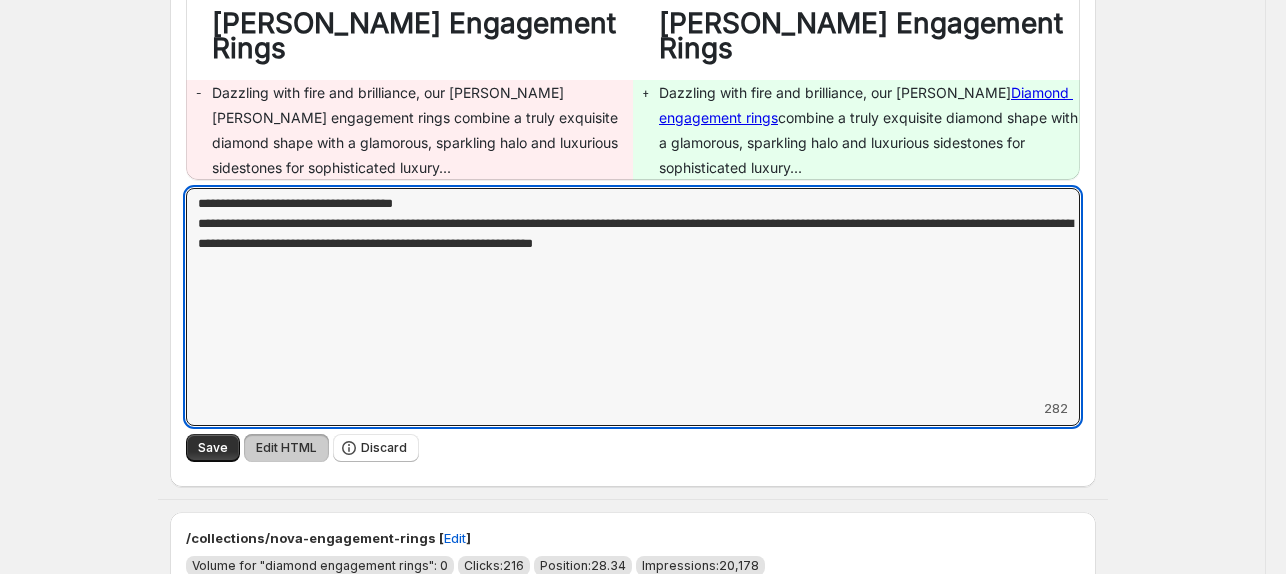 drag, startPoint x: 812, startPoint y: 243, endPoint x: -27, endPoint y: 214, distance: 839.50104 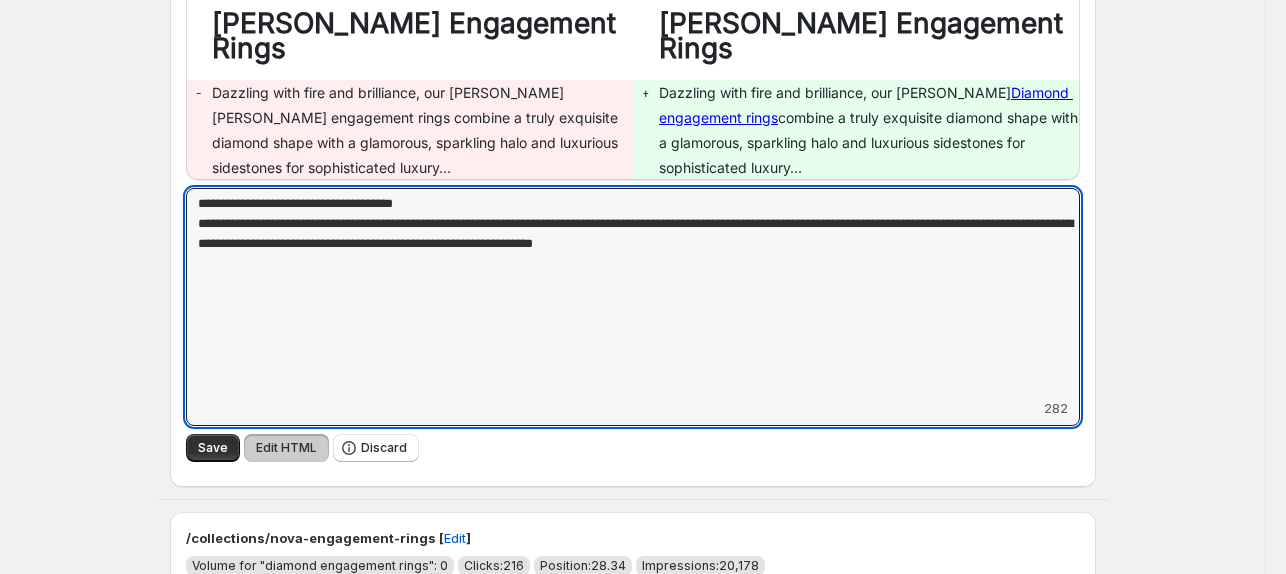drag, startPoint x: 254, startPoint y: 207, endPoint x: 1124, endPoint y: 214, distance: 870.02814 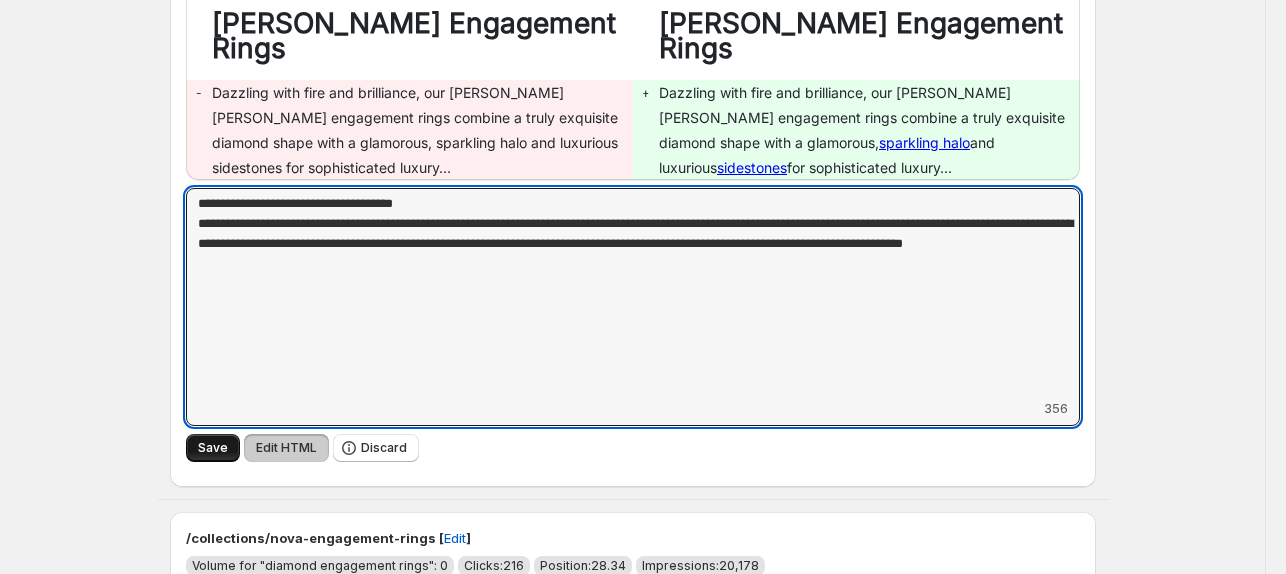 type on "**********" 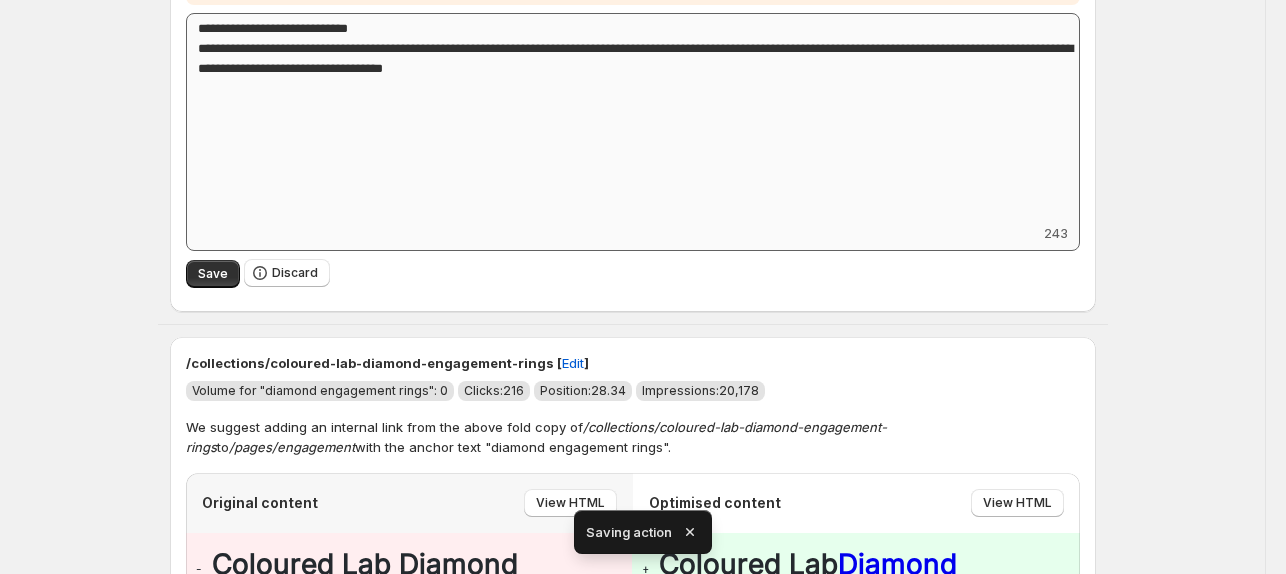 scroll, scrollTop: 0, scrollLeft: 0, axis: both 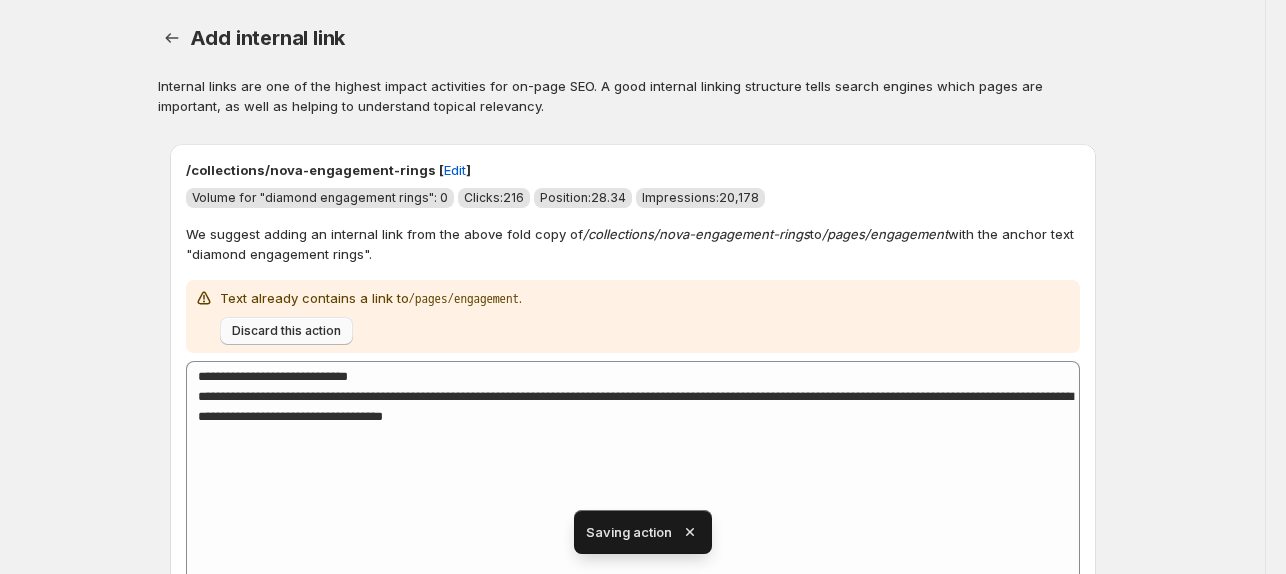 click on "Discard this action" at bounding box center (286, 331) 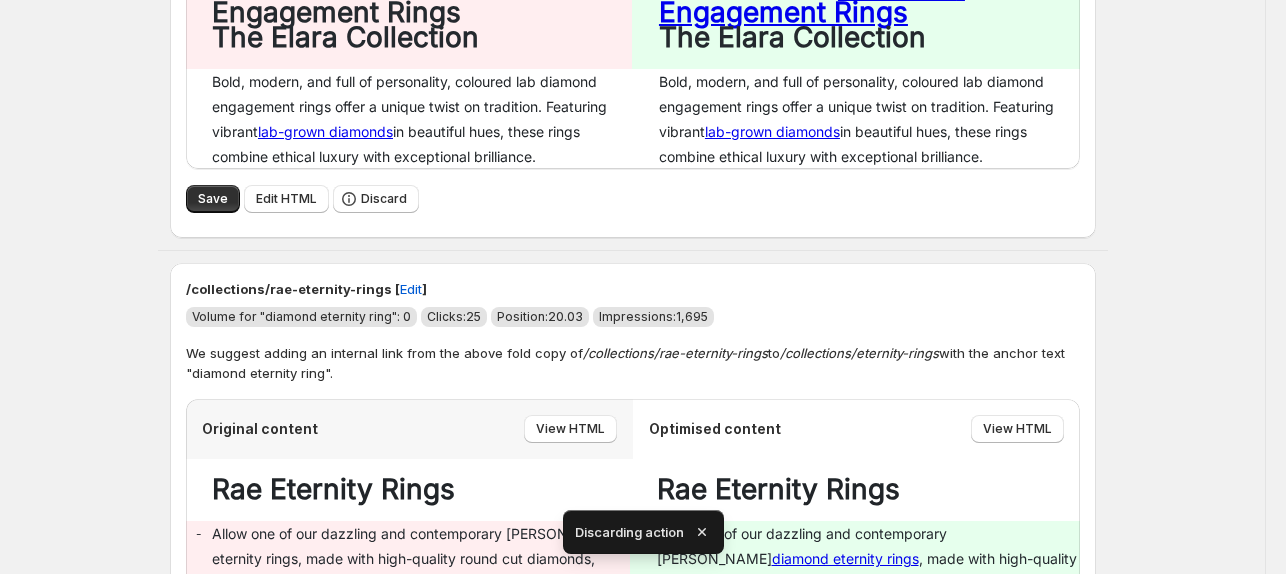 scroll, scrollTop: 296, scrollLeft: 0, axis: vertical 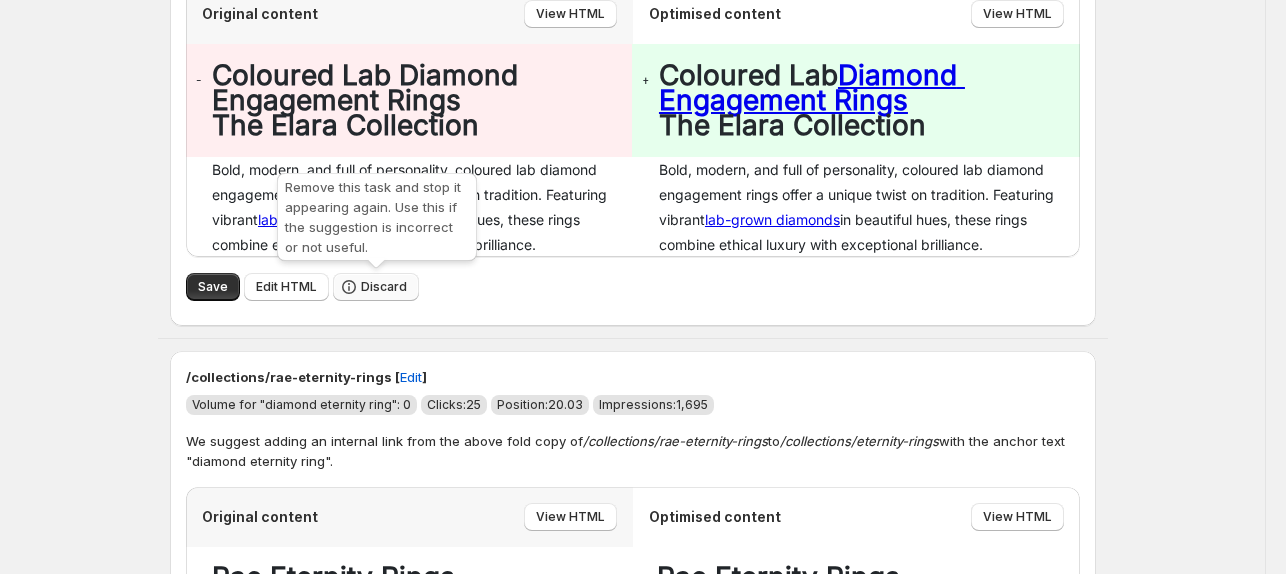 click on "Discard" at bounding box center [384, 287] 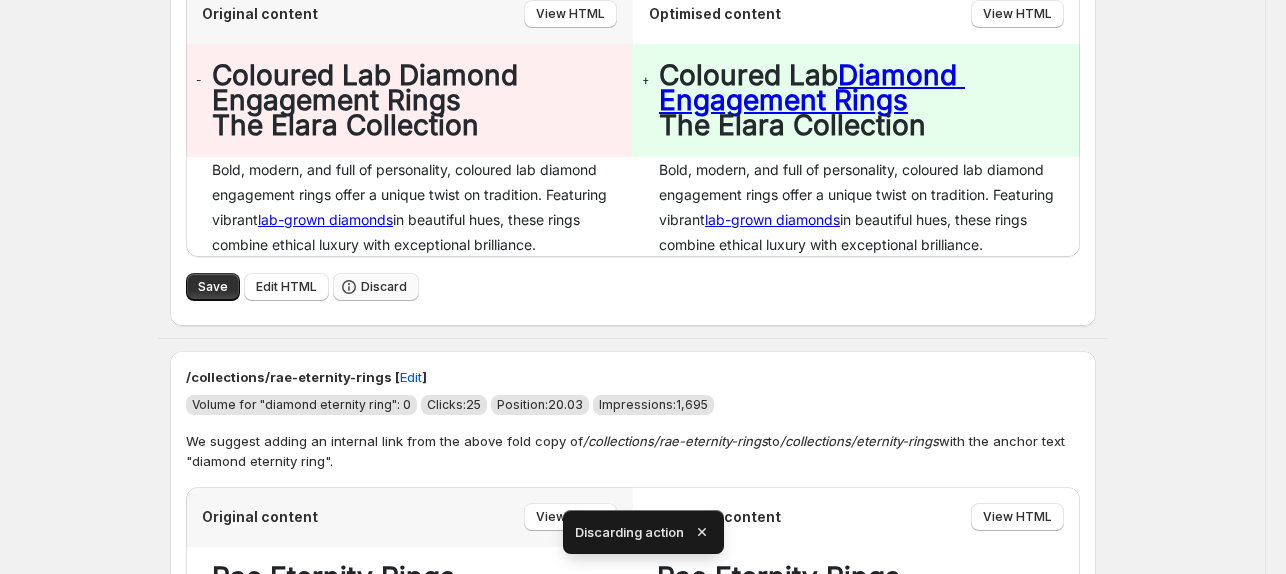 scroll, scrollTop: 0, scrollLeft: 0, axis: both 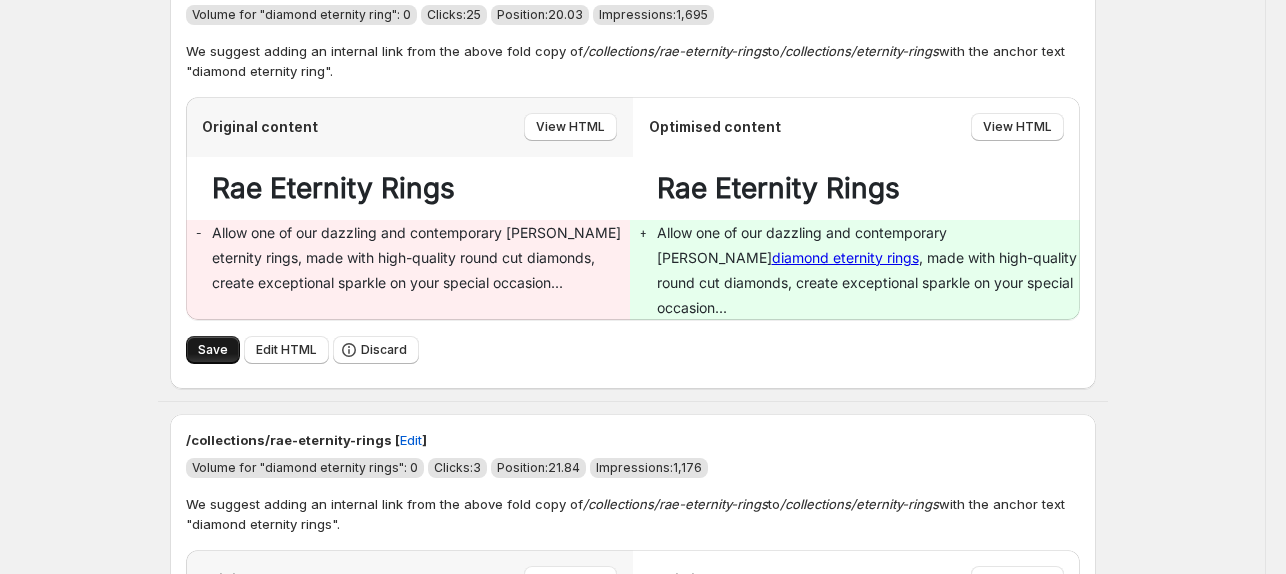 click on "Save" at bounding box center [213, 350] 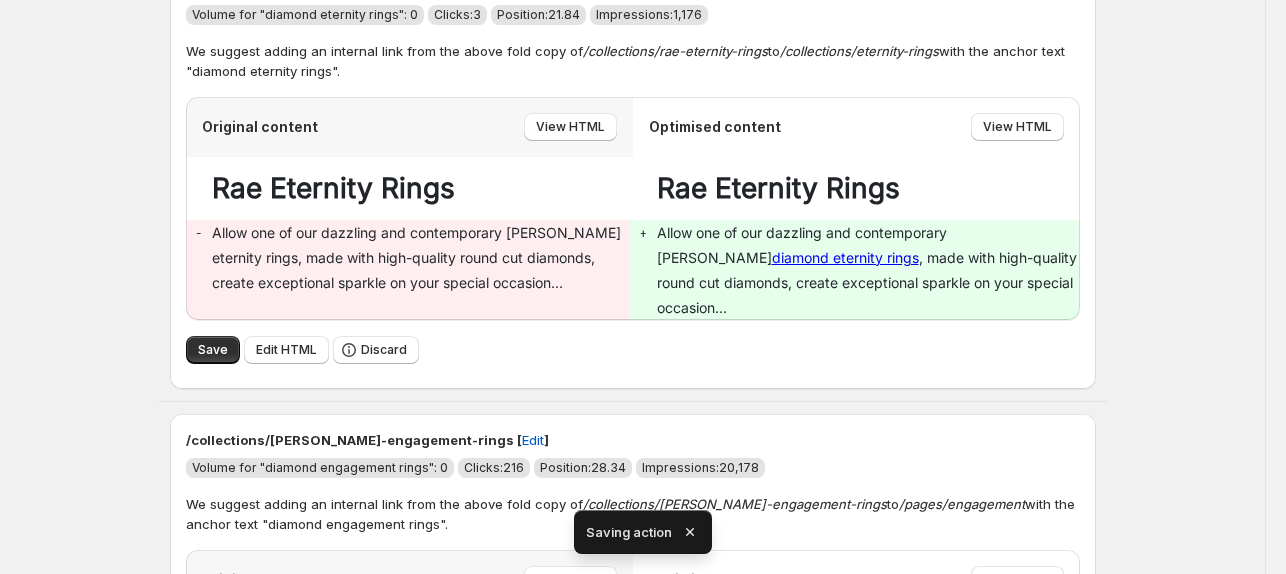 scroll, scrollTop: 0, scrollLeft: 0, axis: both 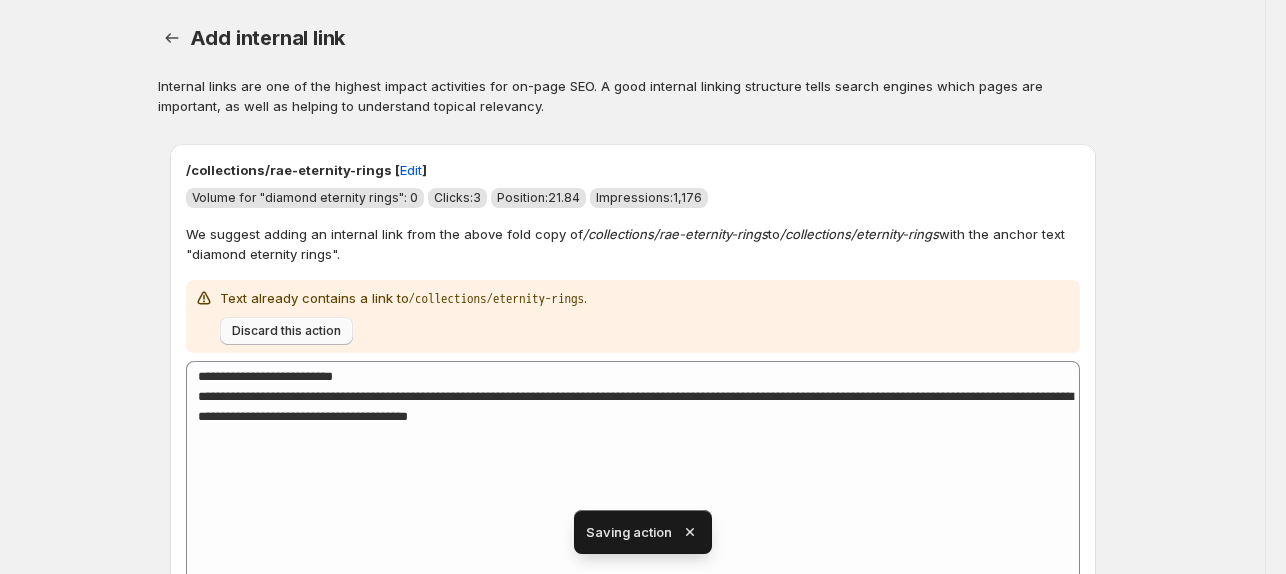 click on "Discard this action" at bounding box center [286, 331] 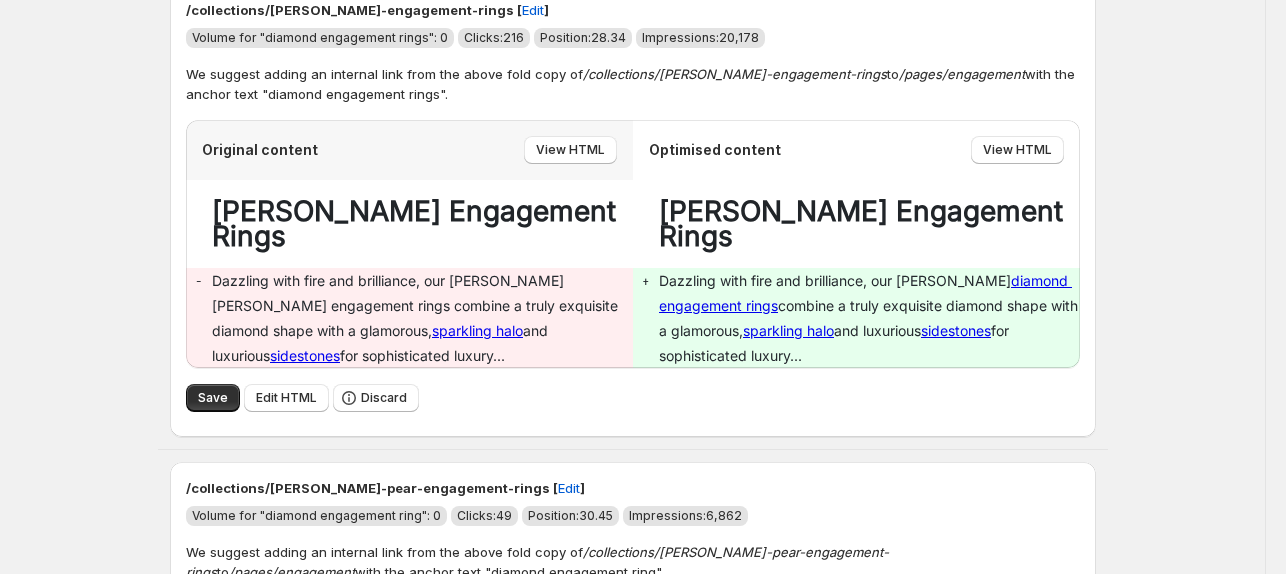 scroll, scrollTop: 279, scrollLeft: 0, axis: vertical 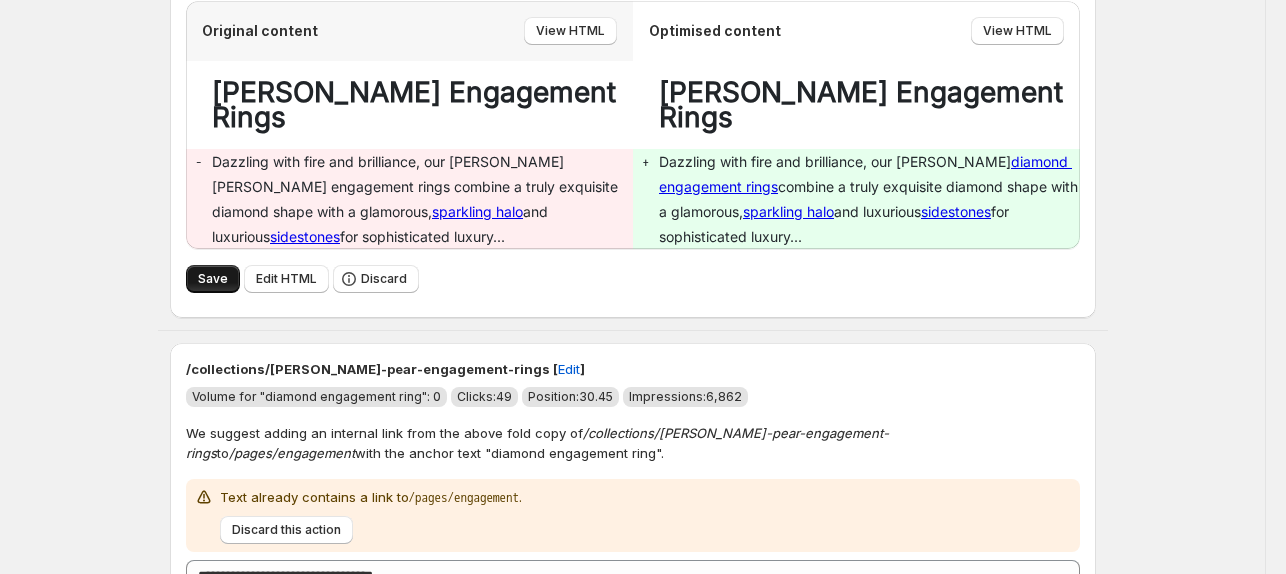 click on "Save" at bounding box center [213, 279] 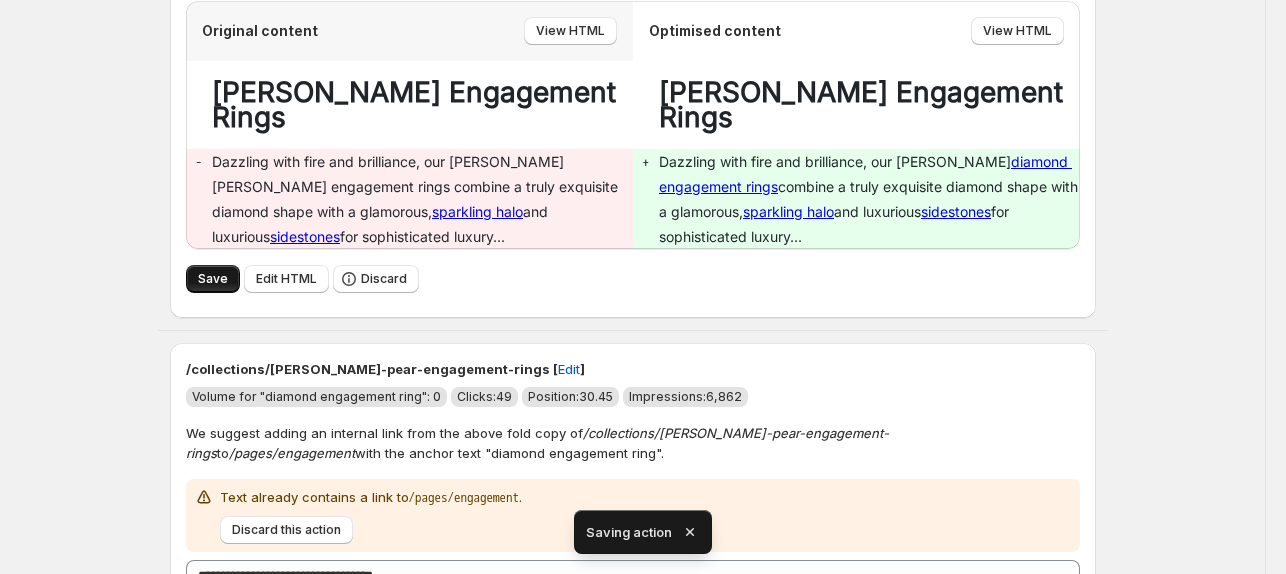 scroll, scrollTop: 0, scrollLeft: 0, axis: both 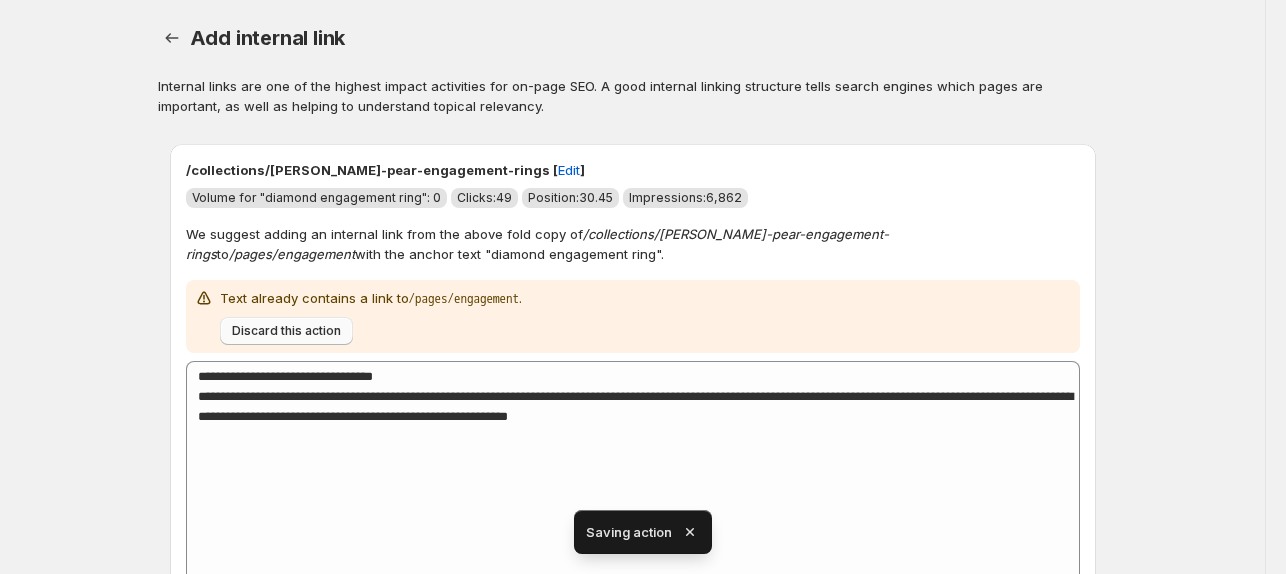 click on "Discard this action" at bounding box center [286, 331] 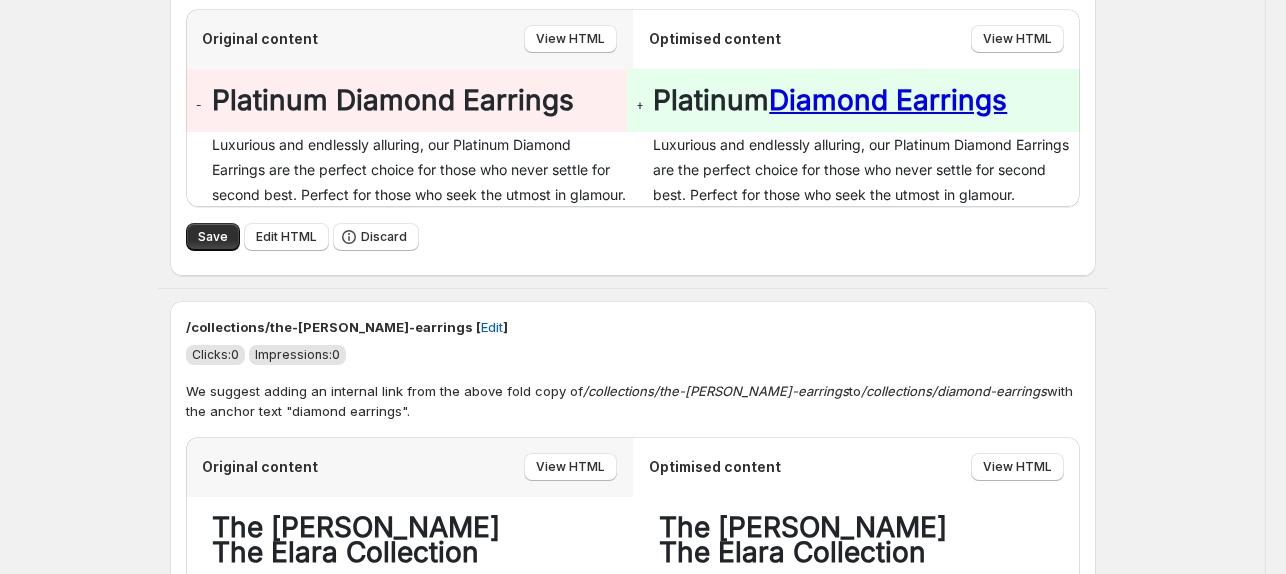scroll, scrollTop: 301, scrollLeft: 0, axis: vertical 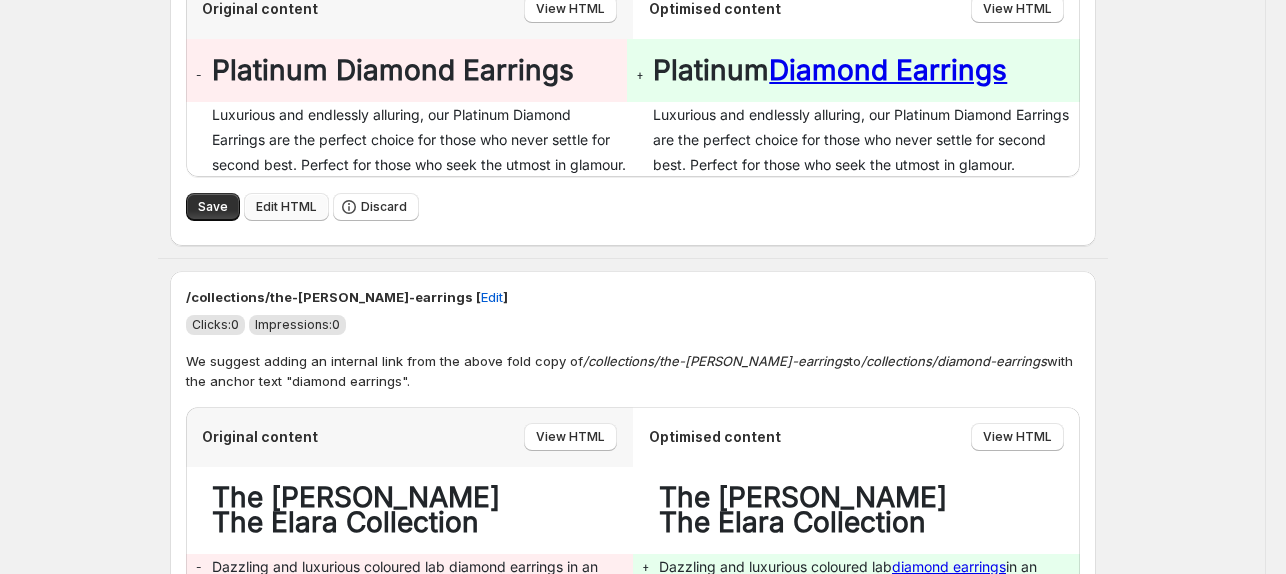 click on "Edit HTML" at bounding box center [286, 207] 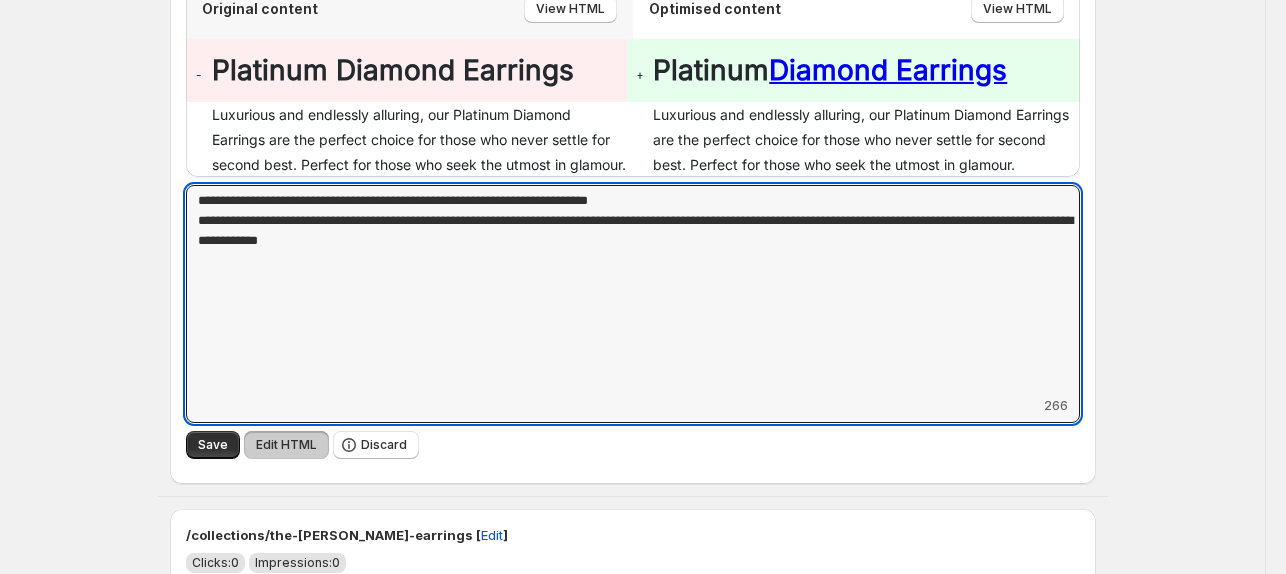 drag, startPoint x: 572, startPoint y: 245, endPoint x: 100, endPoint y: 157, distance: 480.1333 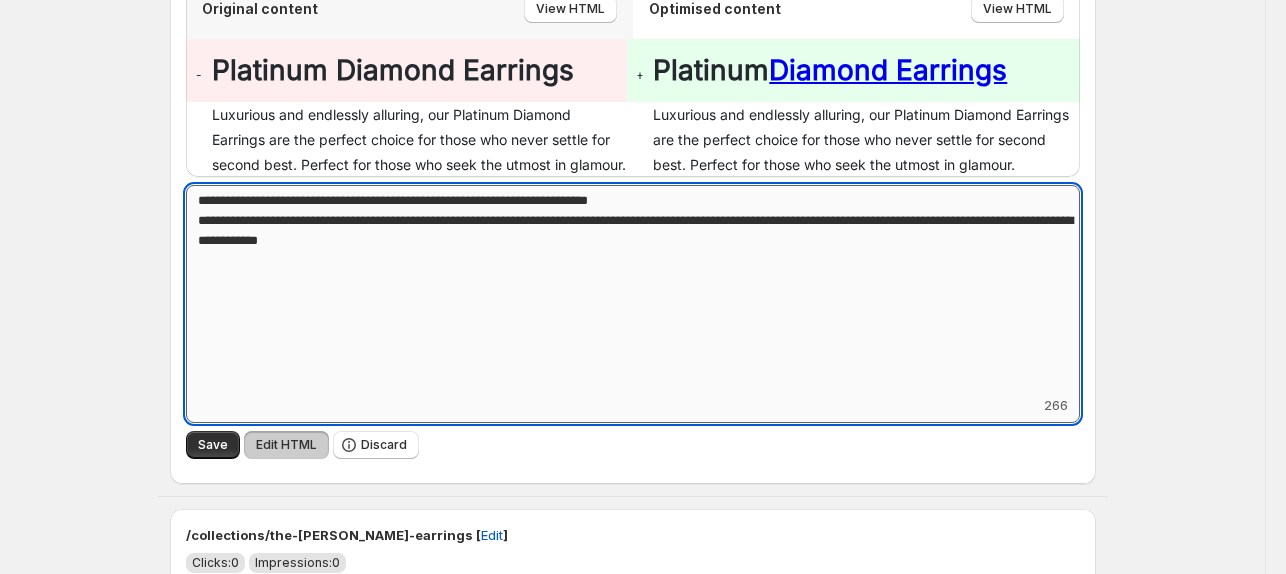 click on "**********" at bounding box center (633, 290) 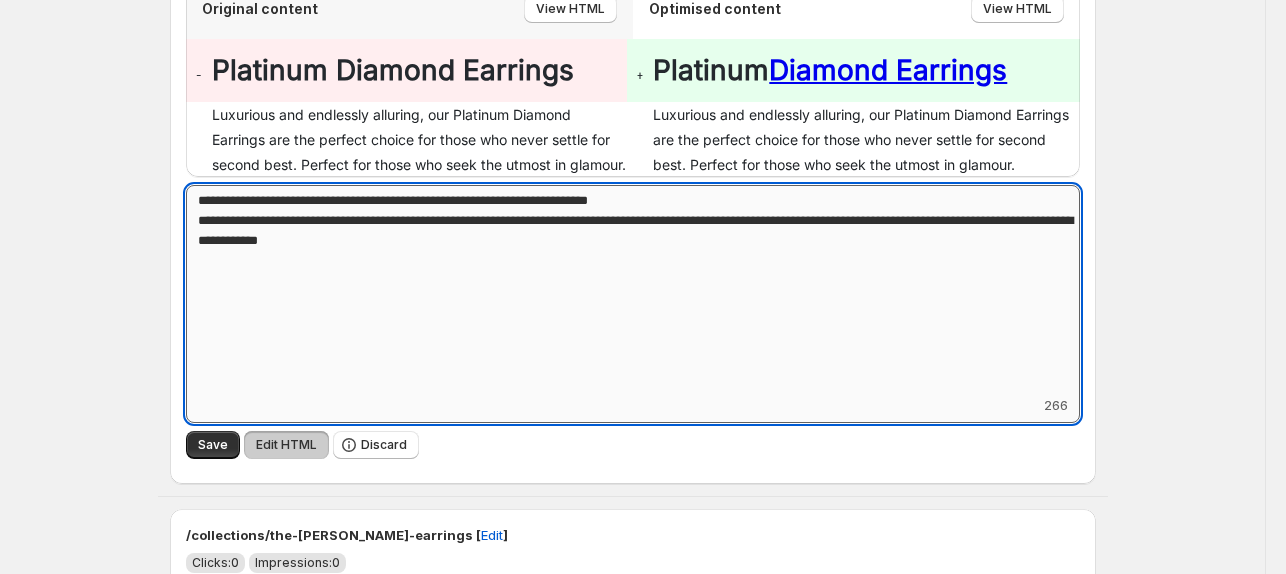 click on "**********" at bounding box center [633, 290] 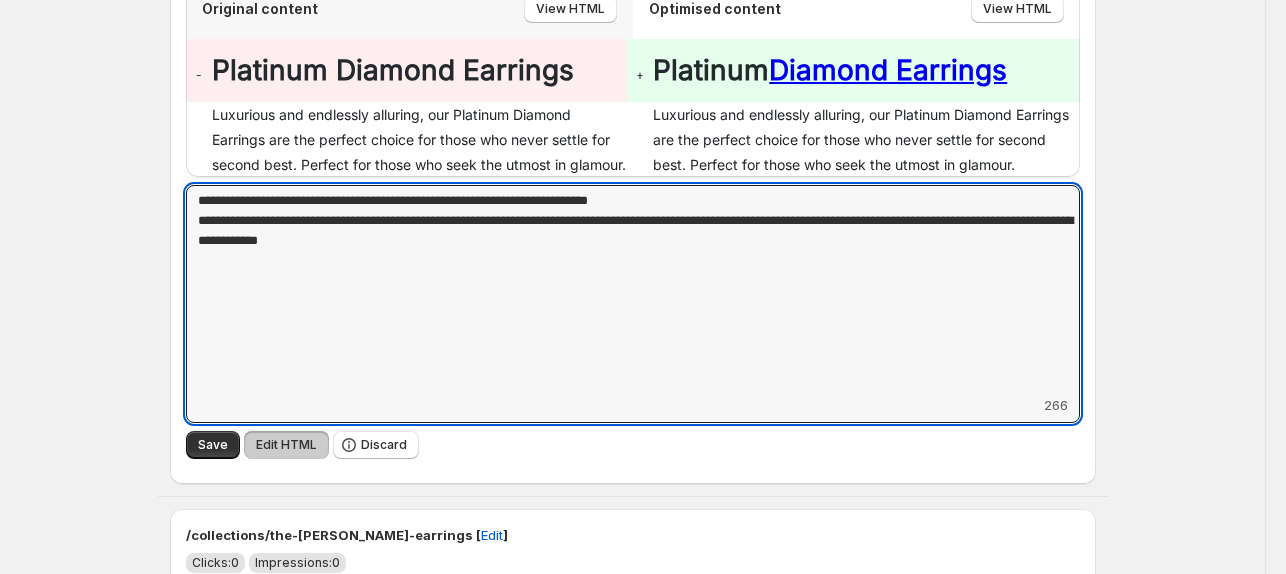 drag, startPoint x: 188, startPoint y: 197, endPoint x: 44, endPoint y: 145, distance: 153.10127 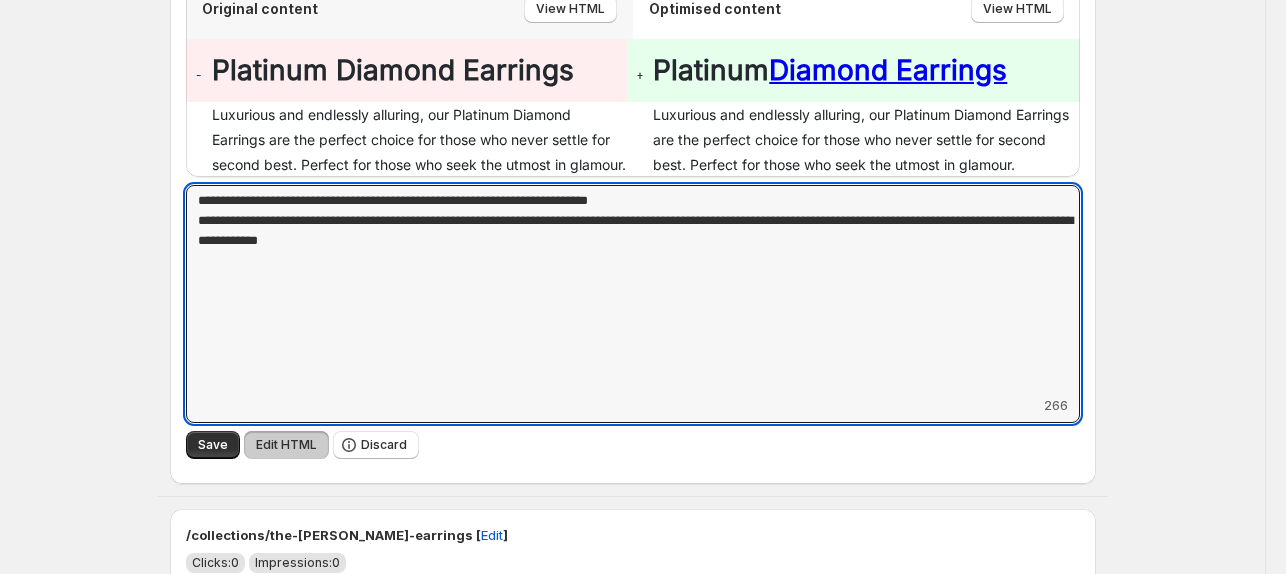 paste on "**********" 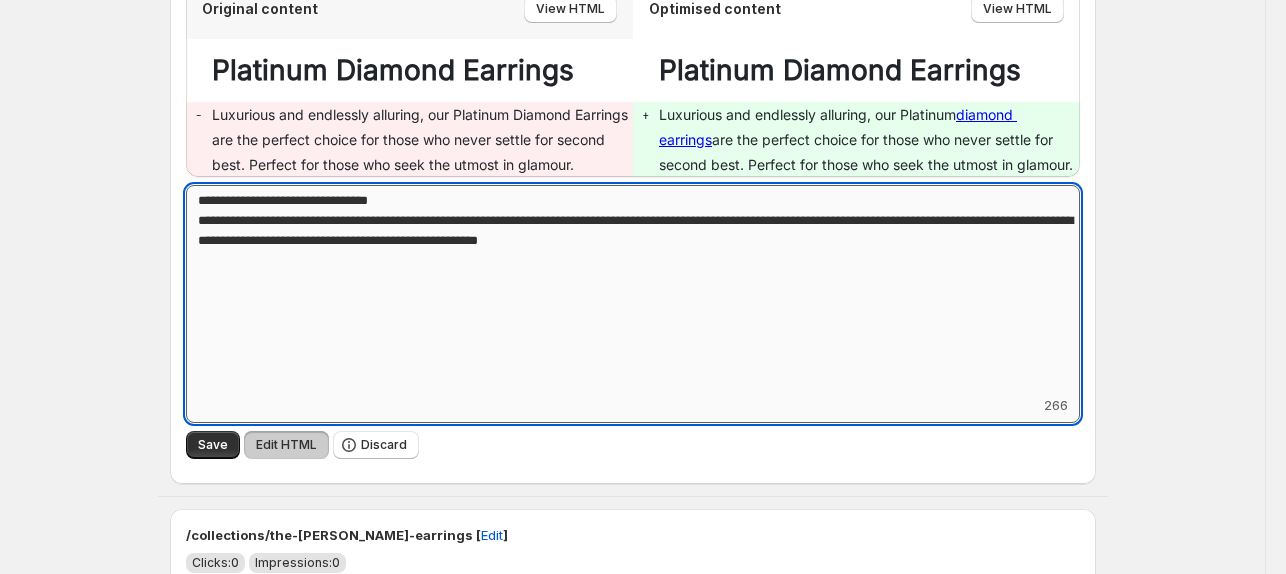 click on "**********" at bounding box center [633, 290] 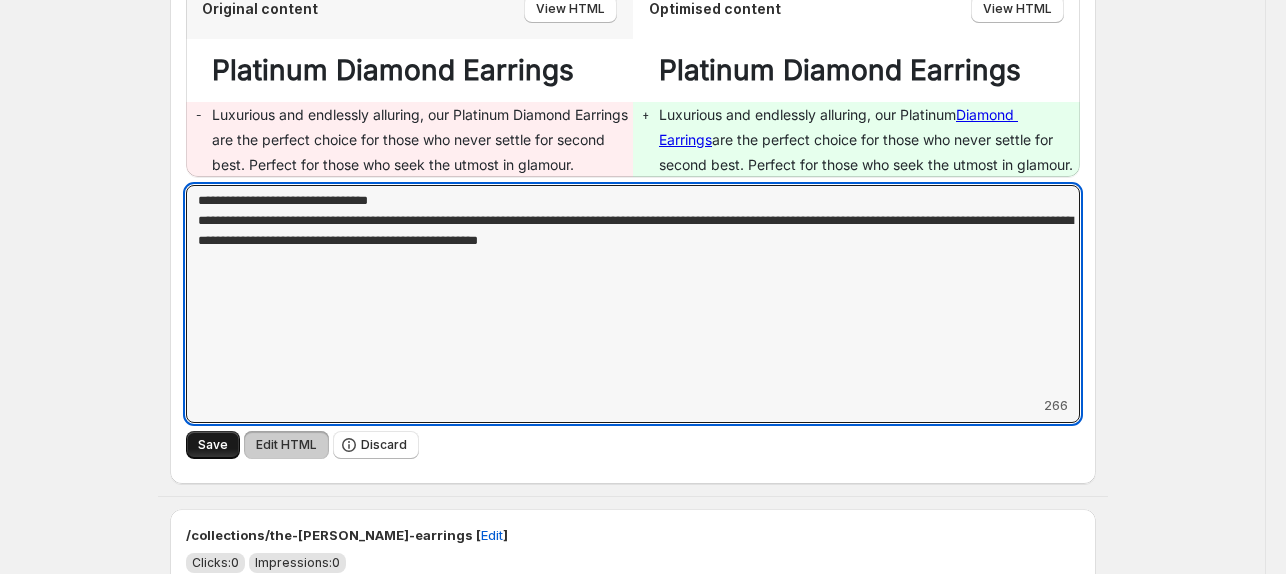 type on "**********" 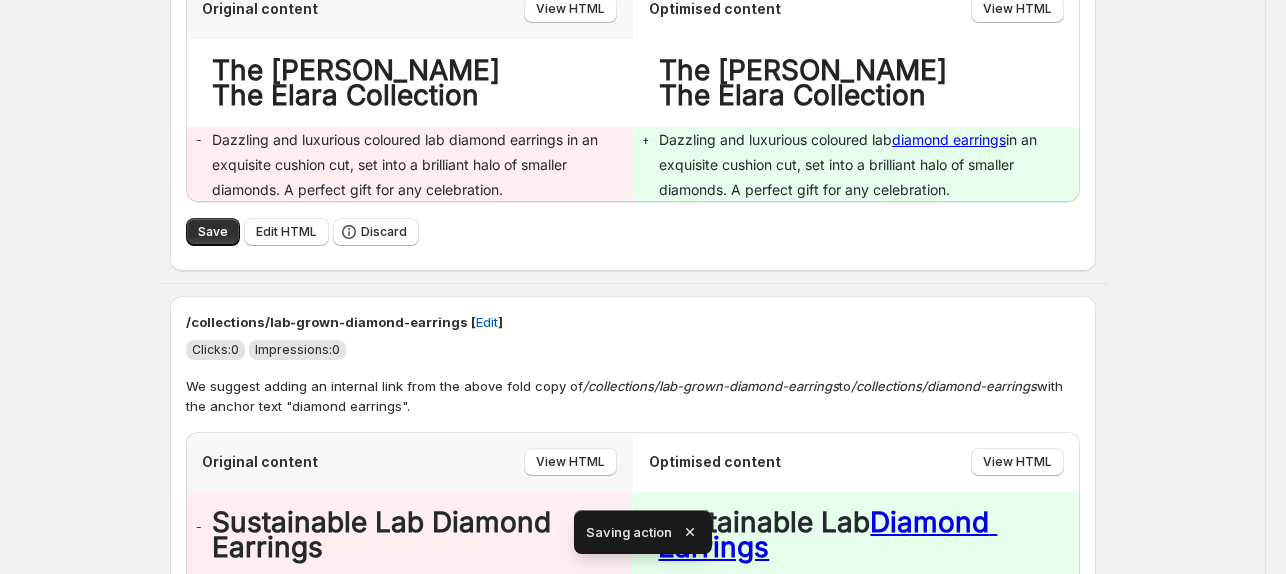 scroll, scrollTop: 0, scrollLeft: 0, axis: both 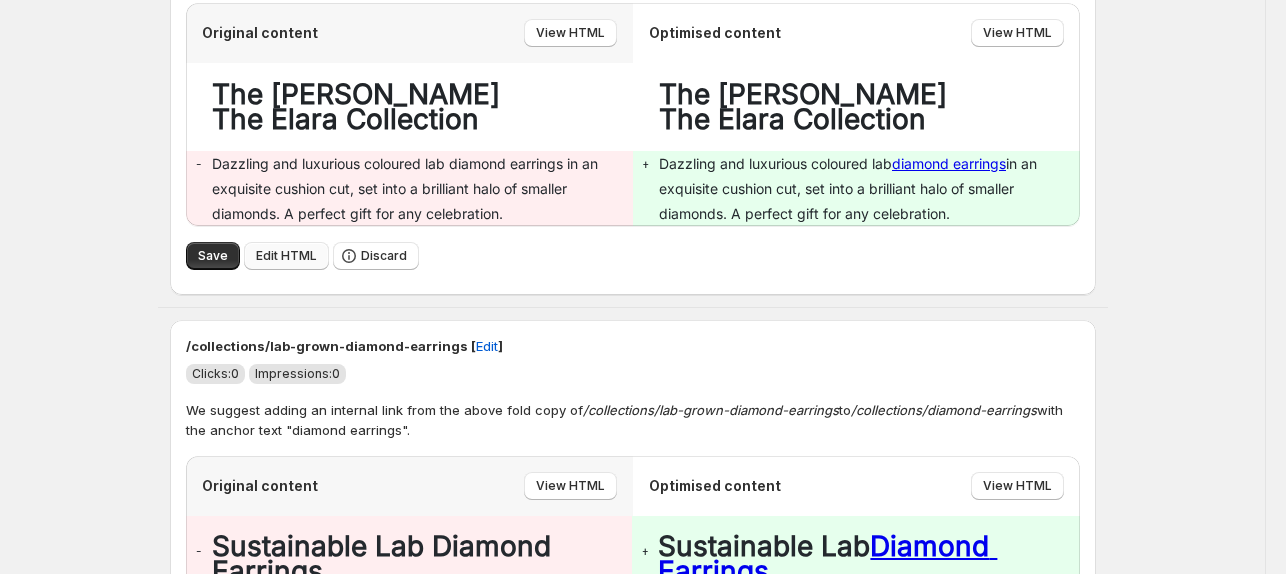 click on "Edit HTML" at bounding box center [286, 256] 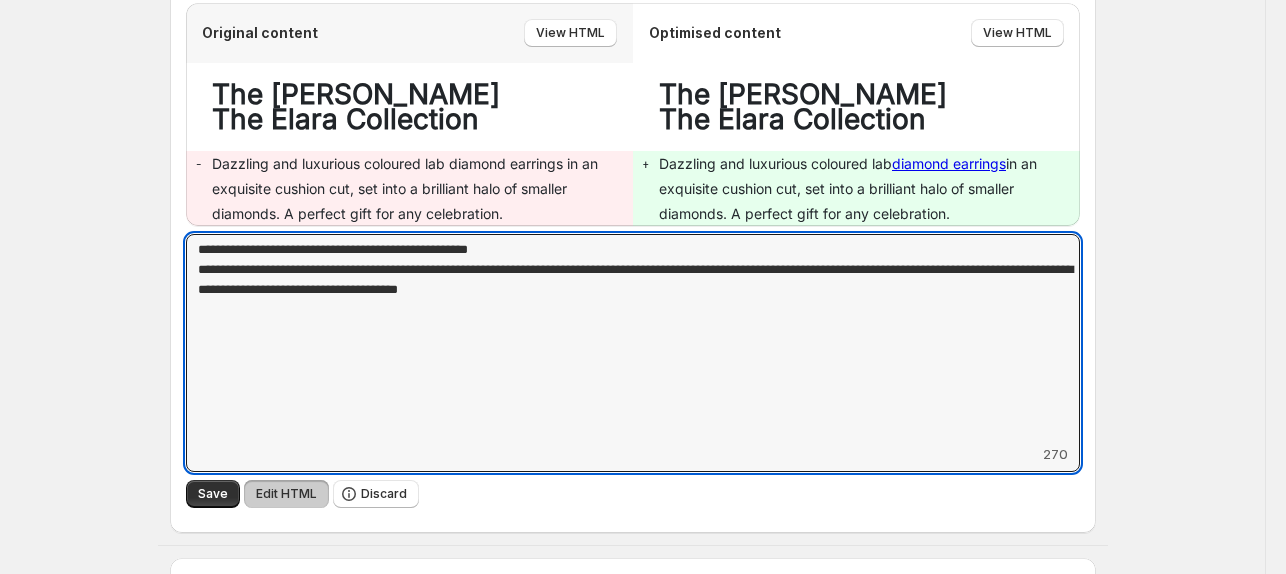 drag, startPoint x: 270, startPoint y: 241, endPoint x: 186, endPoint y: 224, distance: 85.70297 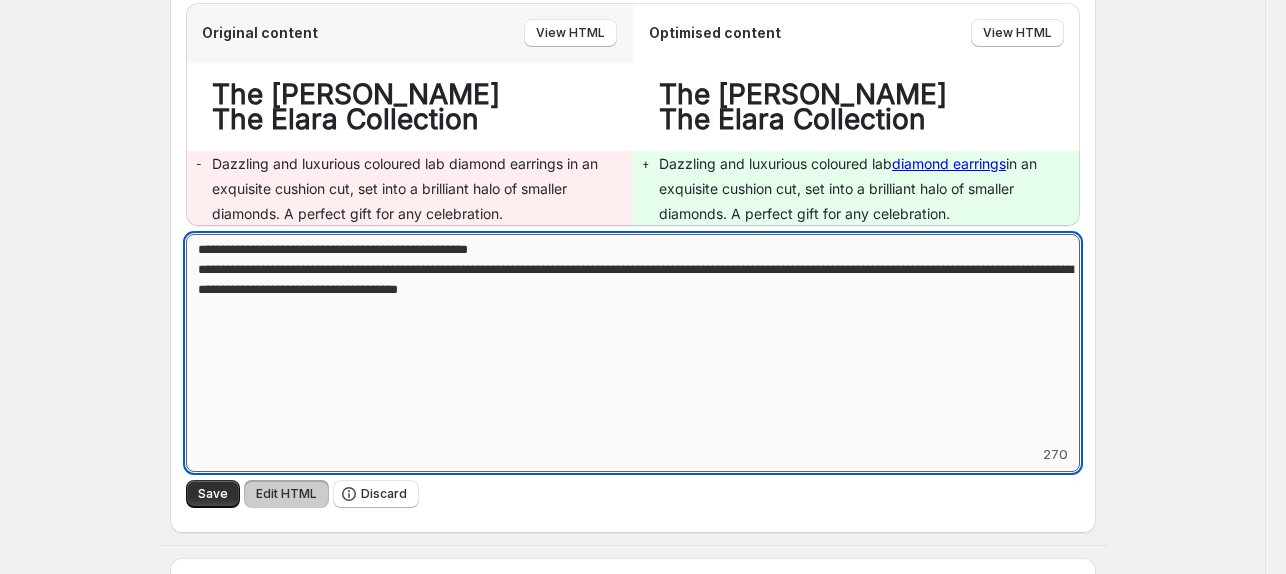 click on "**********" at bounding box center [633, 339] 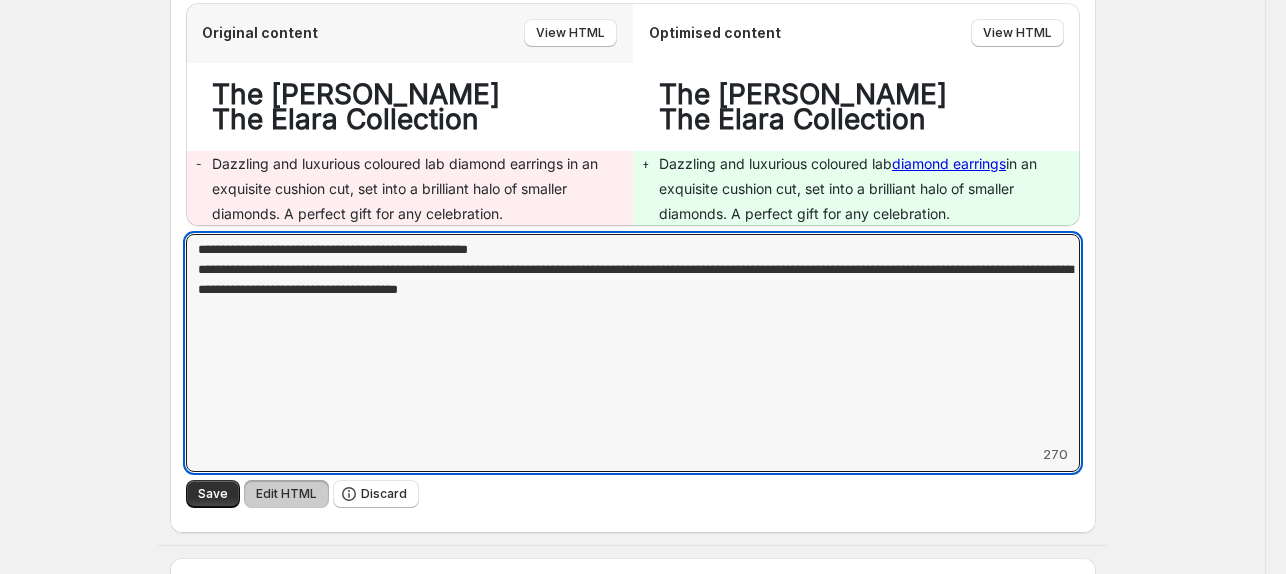 drag, startPoint x: 306, startPoint y: 217, endPoint x: 60, endPoint y: 172, distance: 250.08199 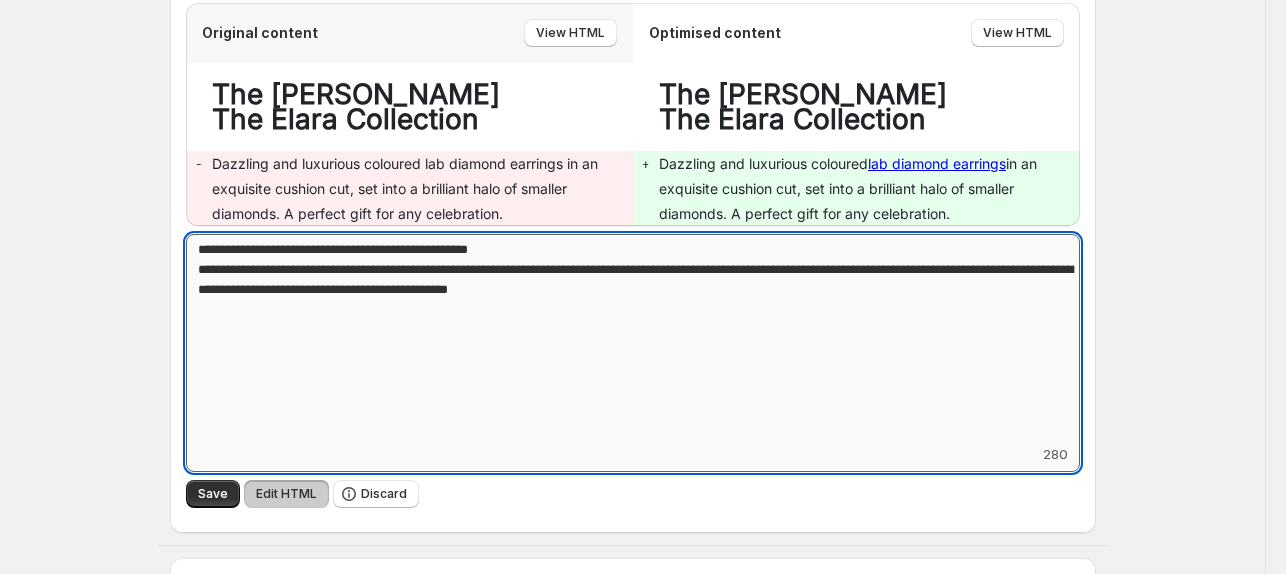 click on "**********" at bounding box center [633, 339] 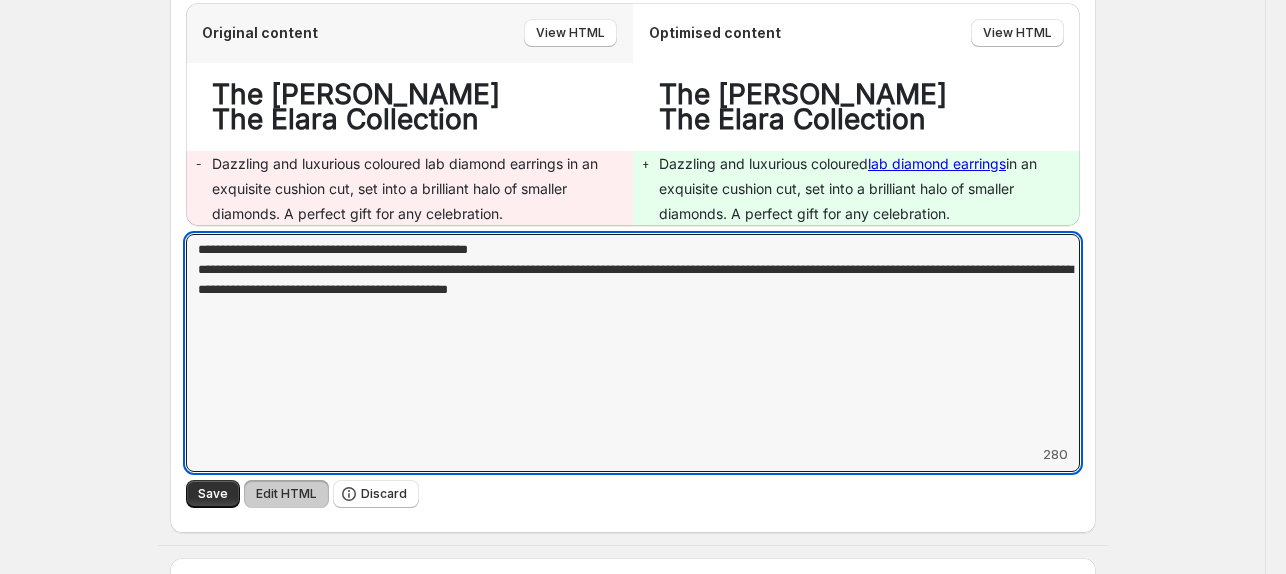 drag, startPoint x: 756, startPoint y: 288, endPoint x: -39, endPoint y: 145, distance: 807.7586 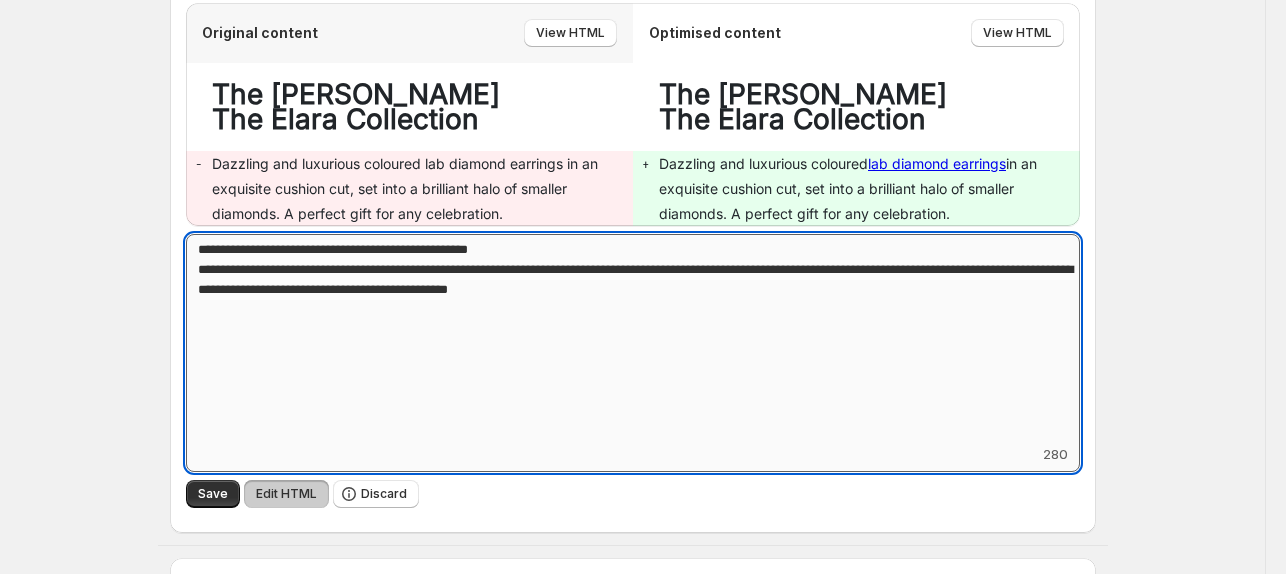 paste on "*********" 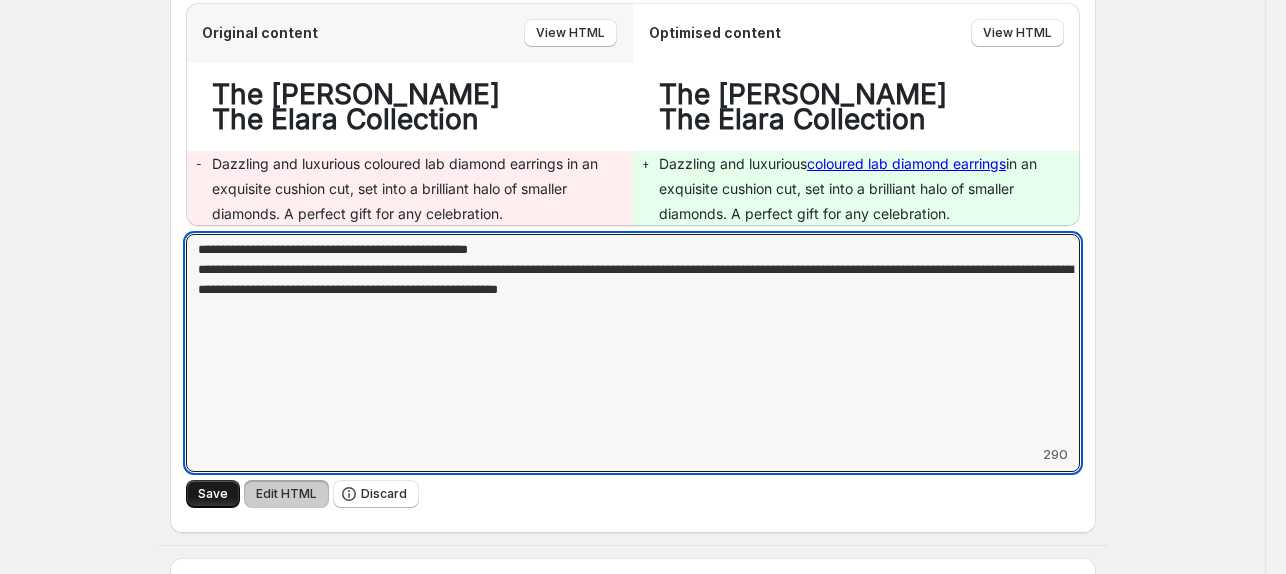 type on "**********" 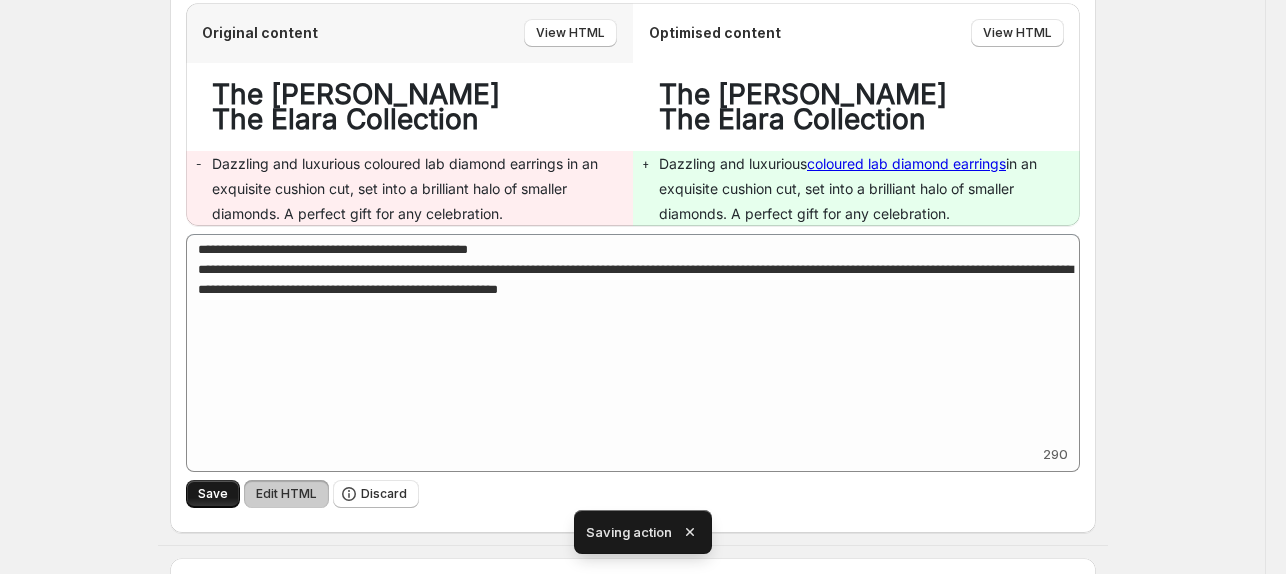 scroll, scrollTop: 0, scrollLeft: 0, axis: both 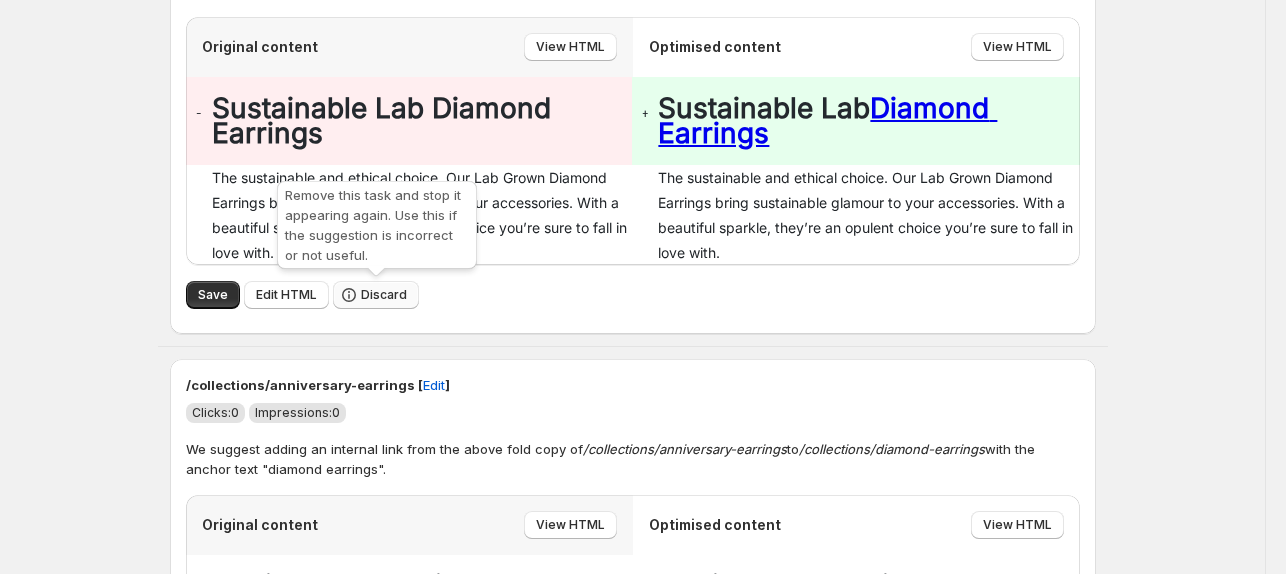 click on "Discard" at bounding box center [384, 295] 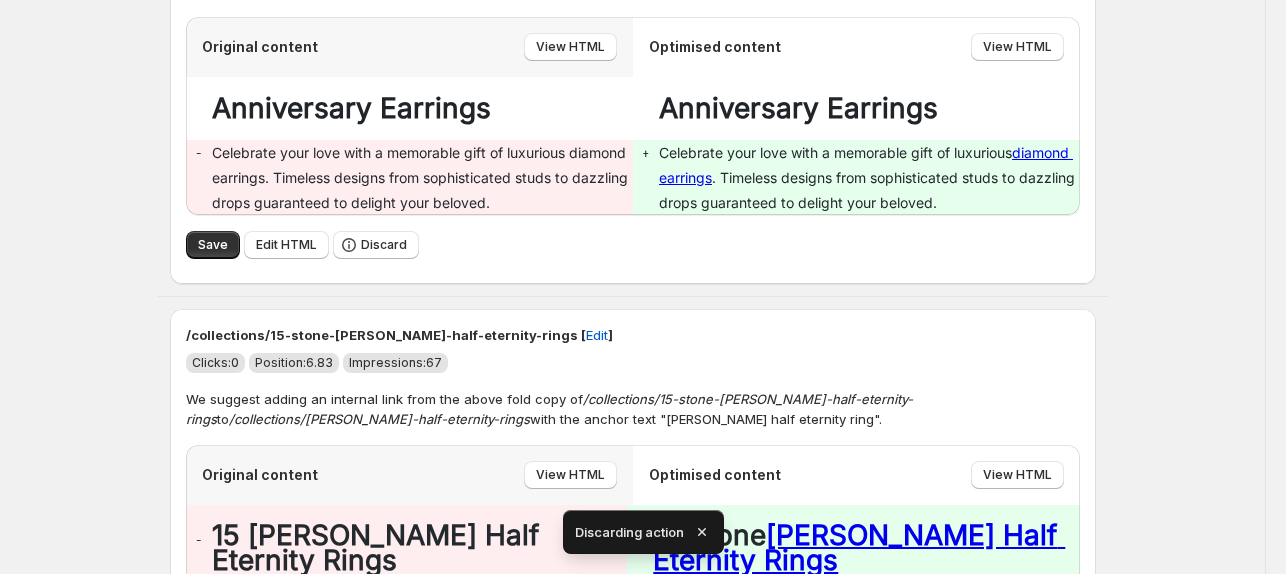scroll, scrollTop: 0, scrollLeft: 0, axis: both 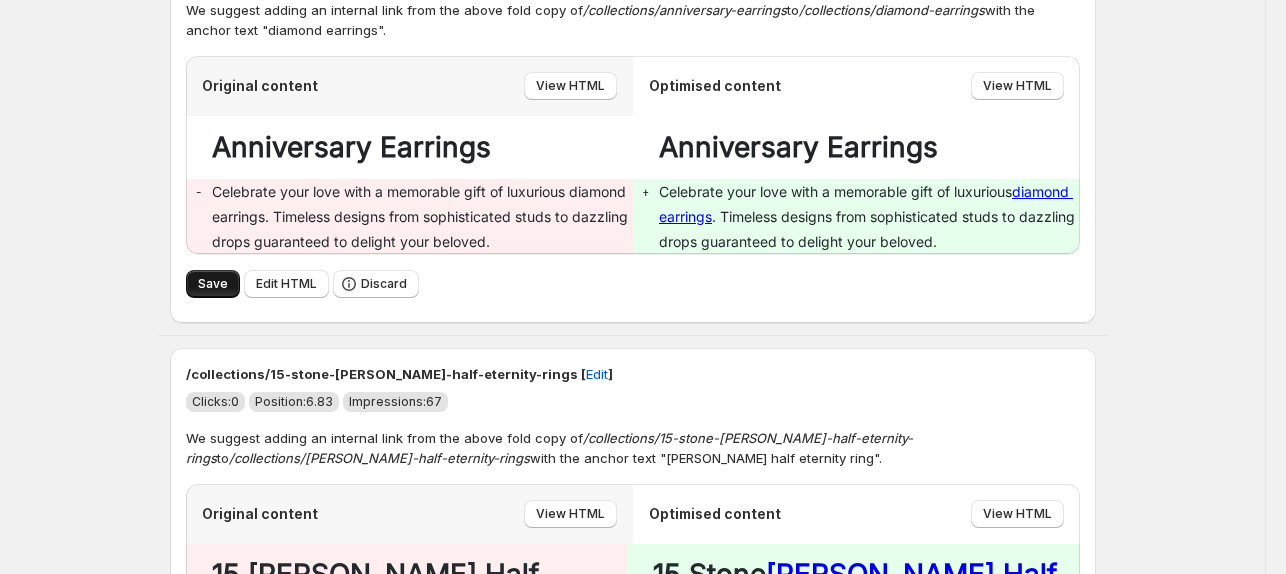 click on "Save" at bounding box center (213, 284) 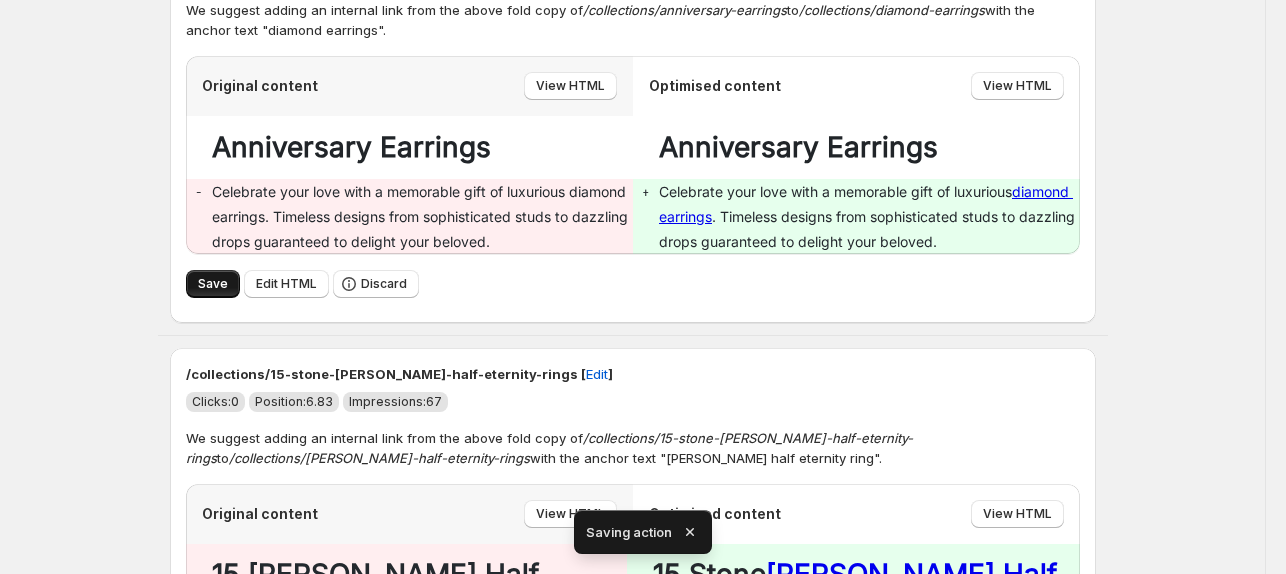 scroll, scrollTop: 0, scrollLeft: 0, axis: both 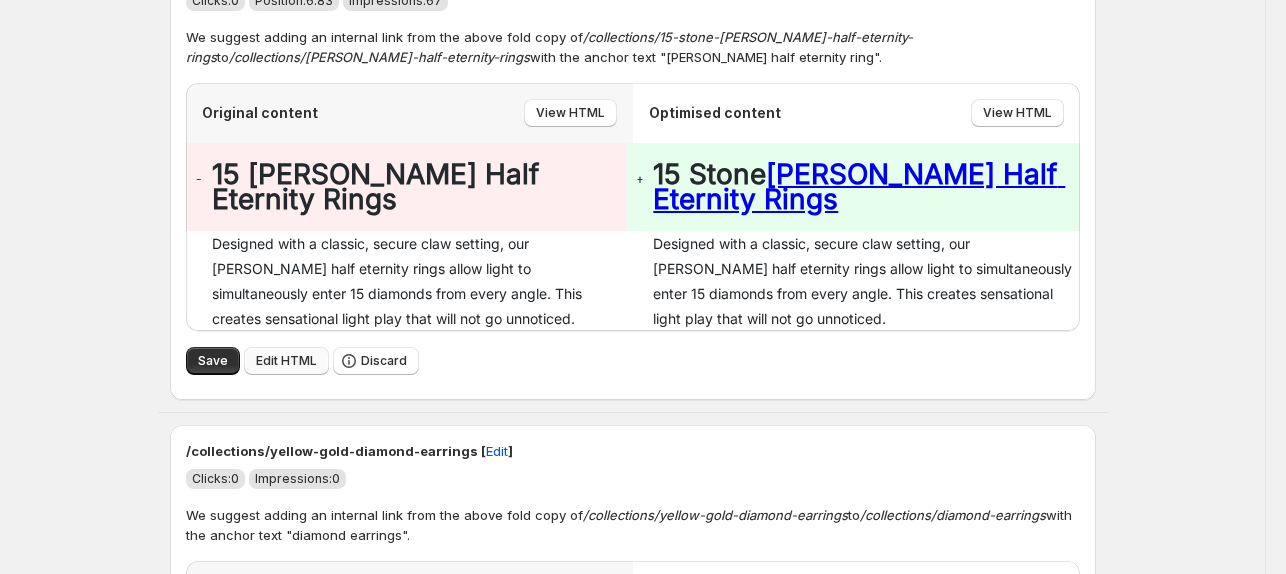 click on "Edit HTML" at bounding box center [286, 361] 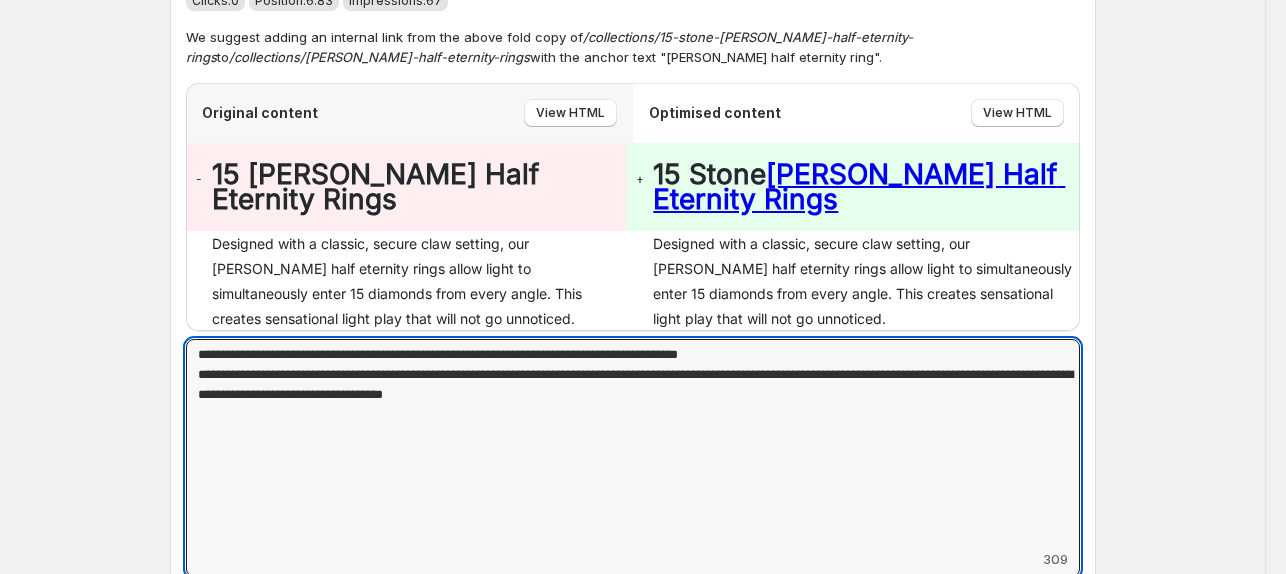drag, startPoint x: 672, startPoint y: 399, endPoint x: 77, endPoint y: 301, distance: 603.0166 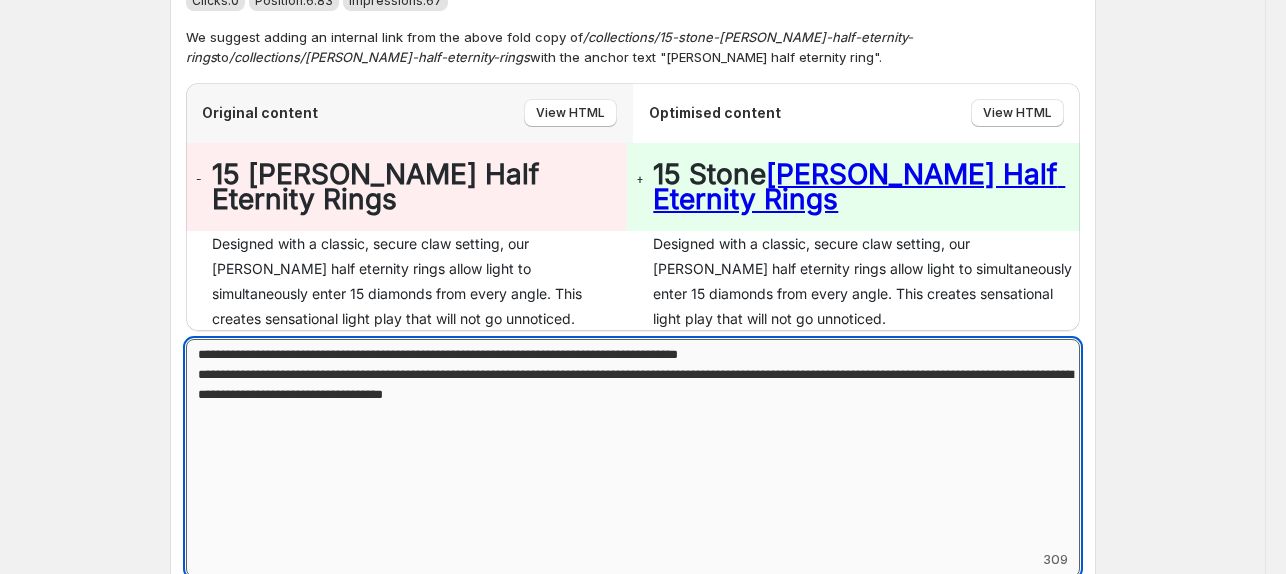 click on "**********" at bounding box center (633, 444) 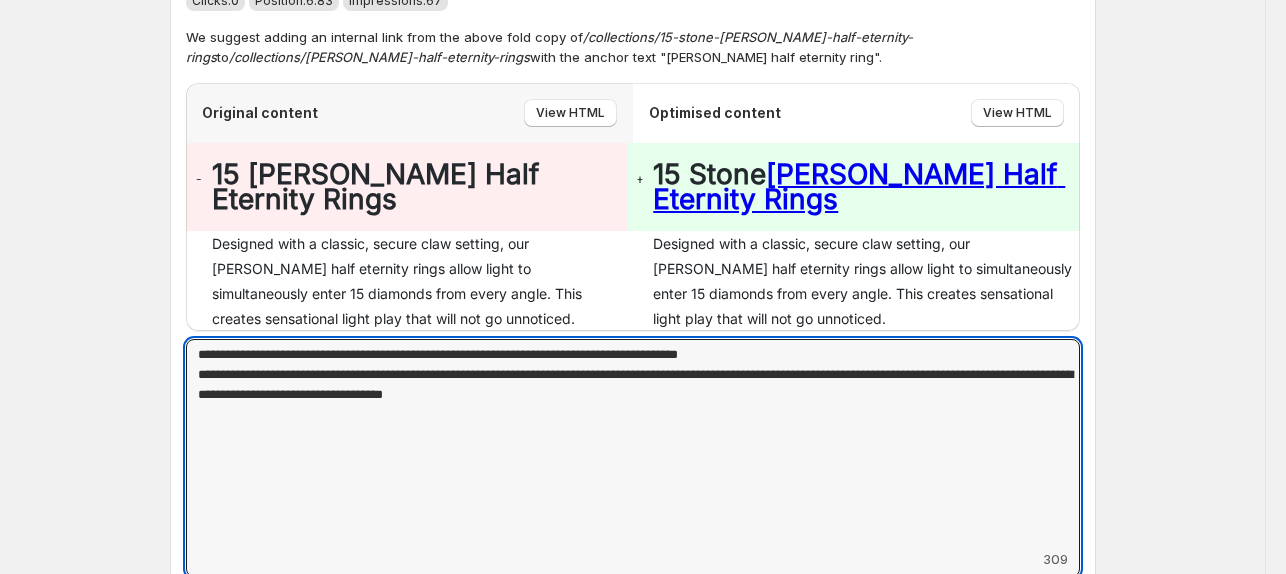 drag, startPoint x: 339, startPoint y: 327, endPoint x: 52, endPoint y: 251, distance: 296.89224 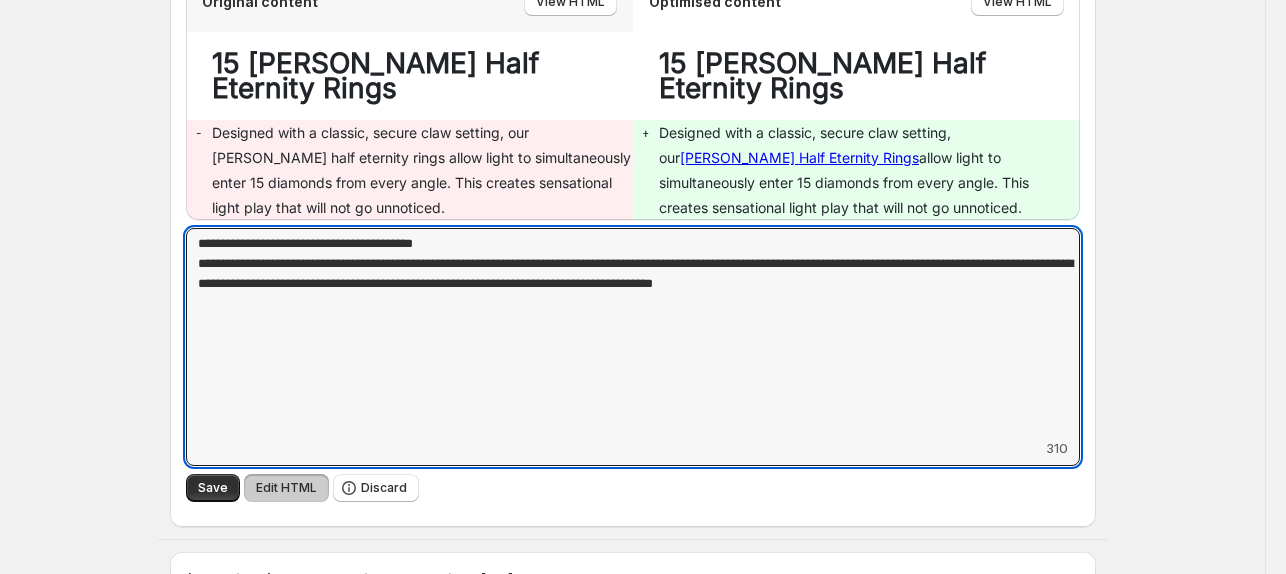 scroll, scrollTop: 313, scrollLeft: 0, axis: vertical 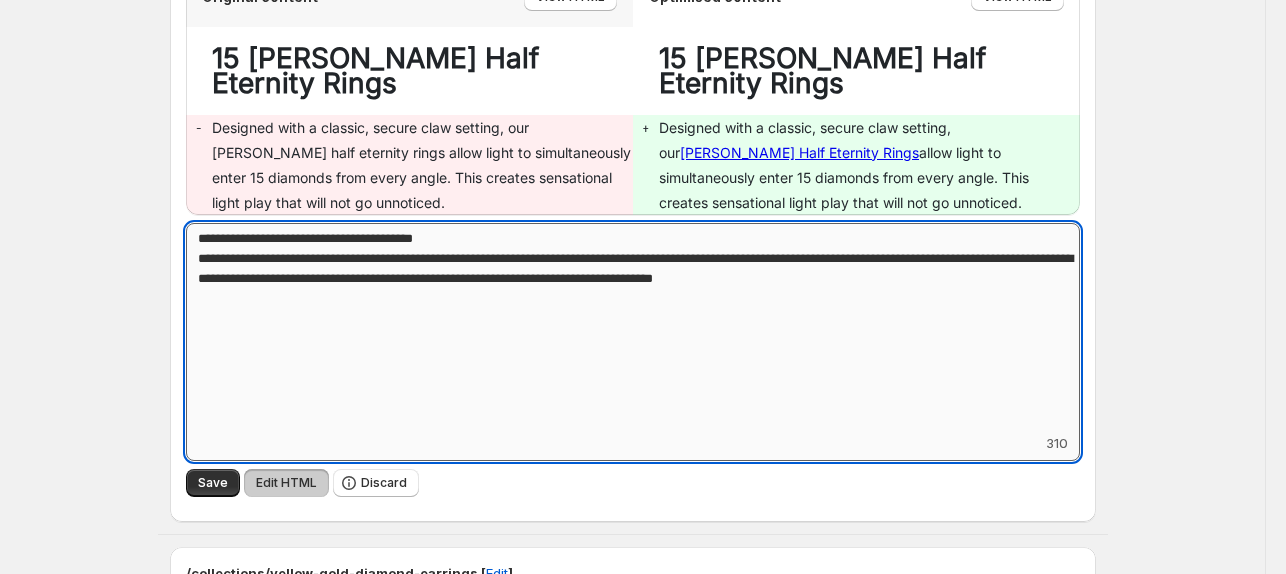 click on "**********" at bounding box center [633, 328] 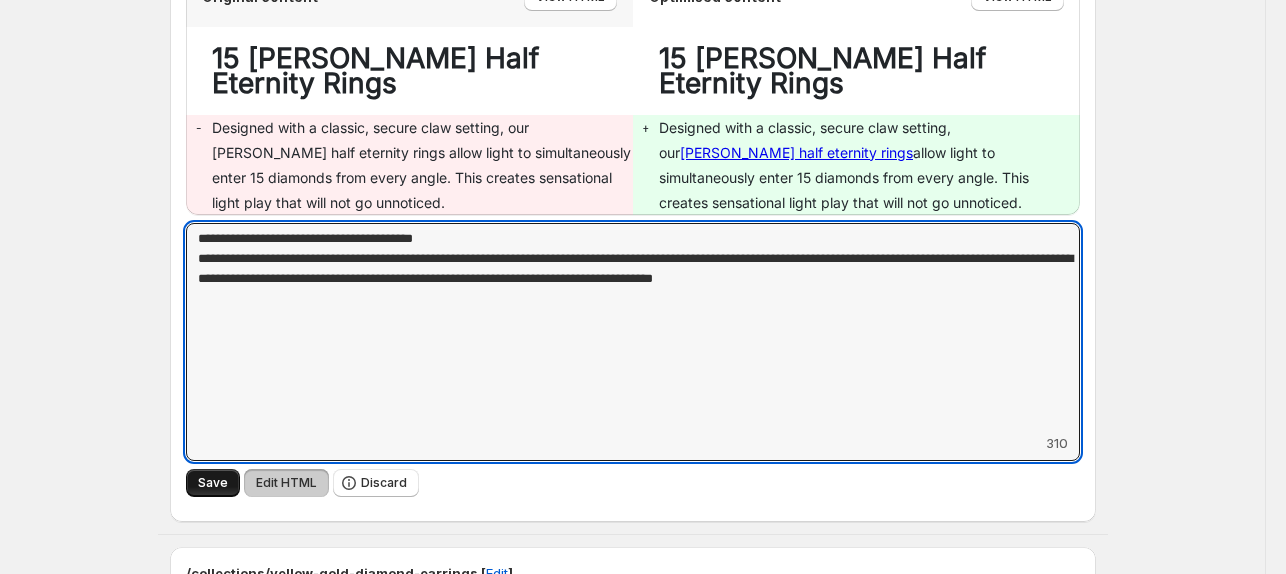 type on "**********" 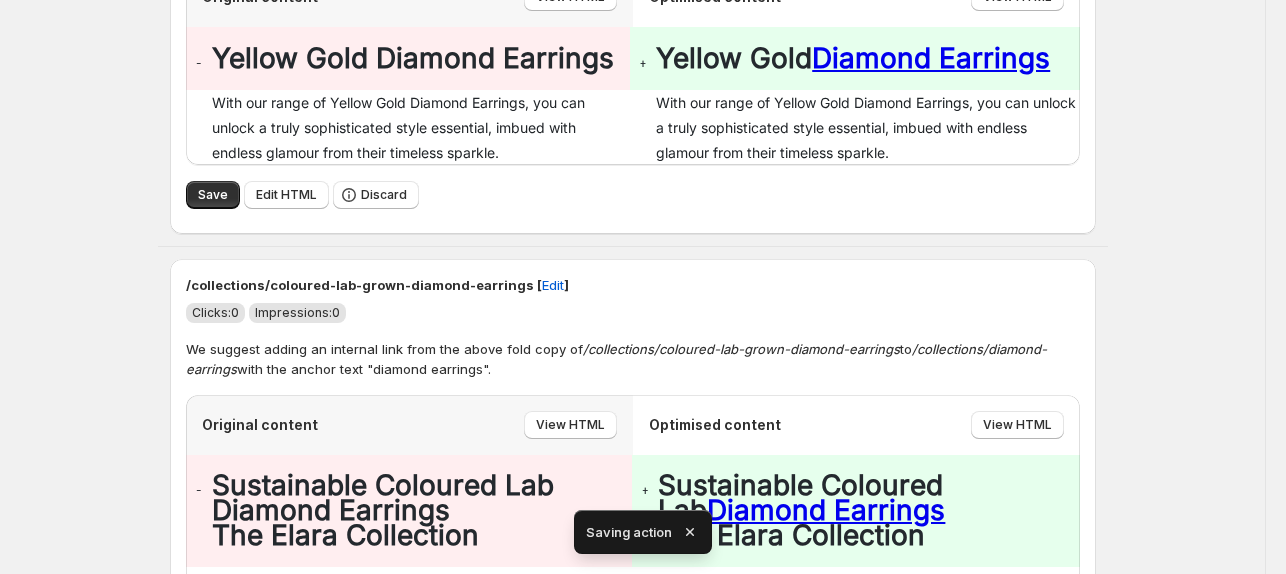 scroll, scrollTop: 0, scrollLeft: 0, axis: both 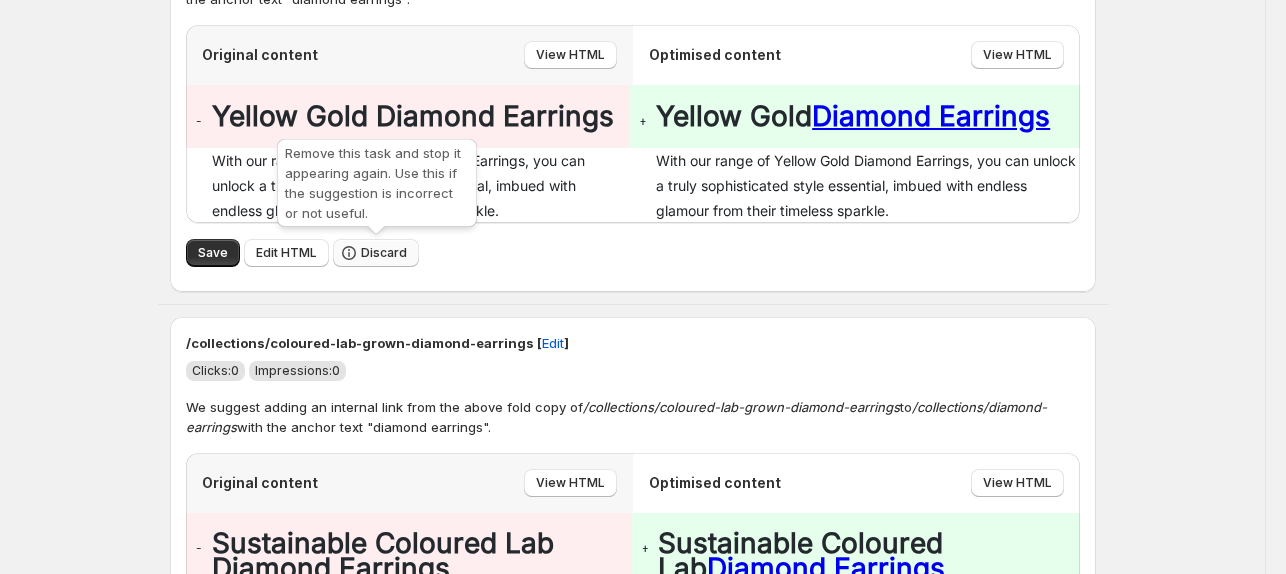 click on "Discard" at bounding box center (384, 253) 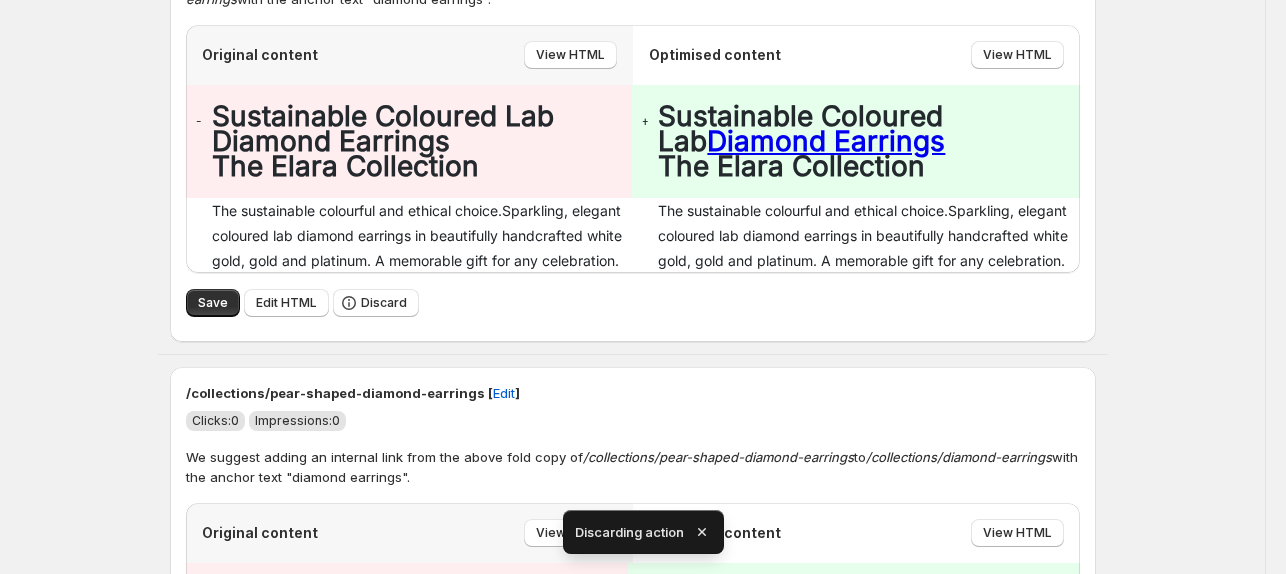 scroll, scrollTop: 0, scrollLeft: 0, axis: both 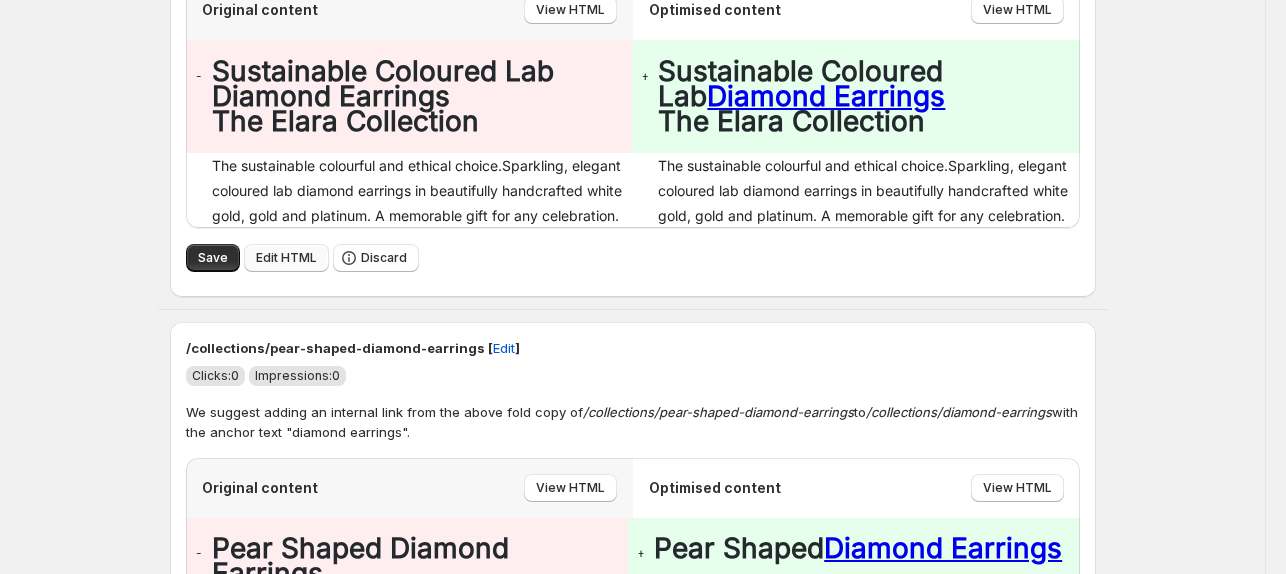 click on "Edit HTML" at bounding box center [286, 258] 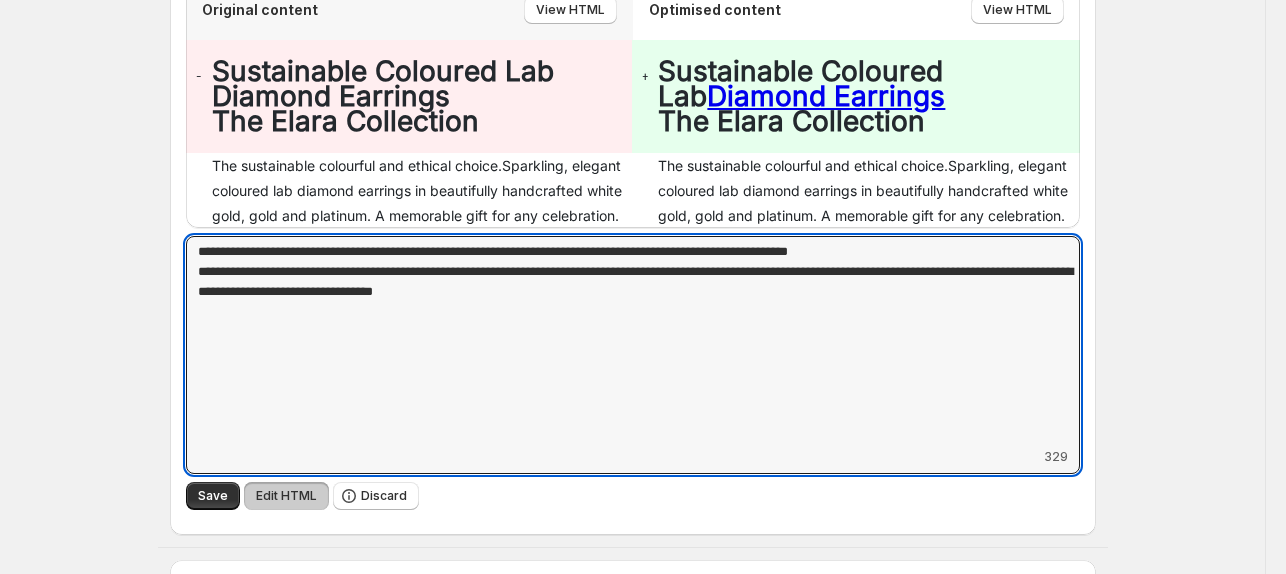 drag, startPoint x: 325, startPoint y: 226, endPoint x: 50, endPoint y: 192, distance: 277.09384 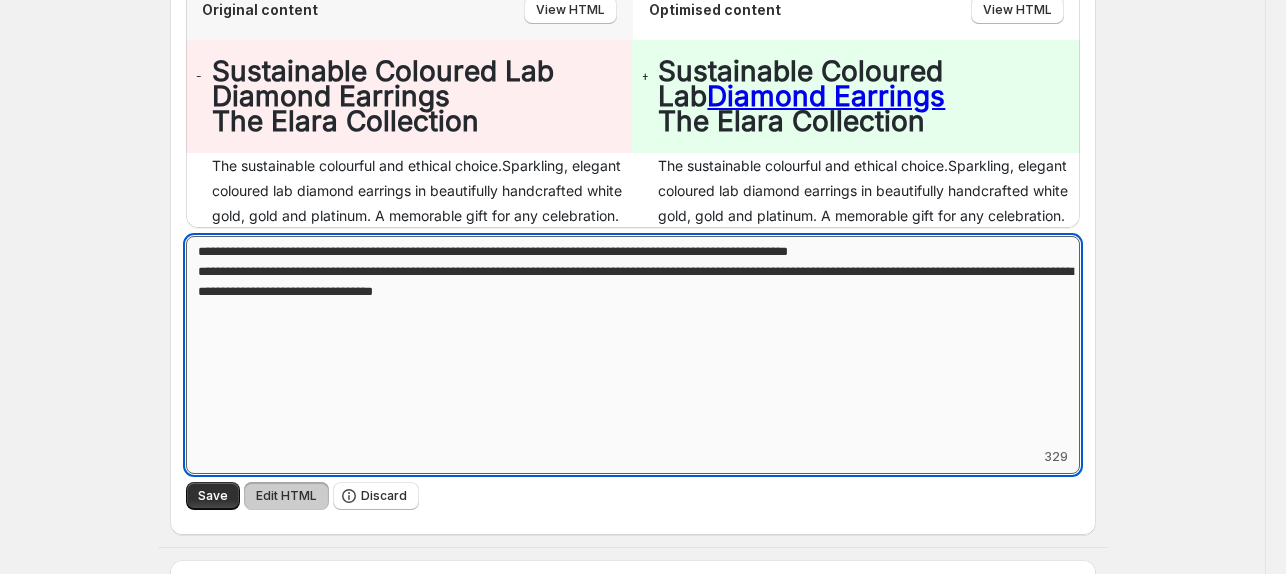 click on "**********" at bounding box center (633, 341) 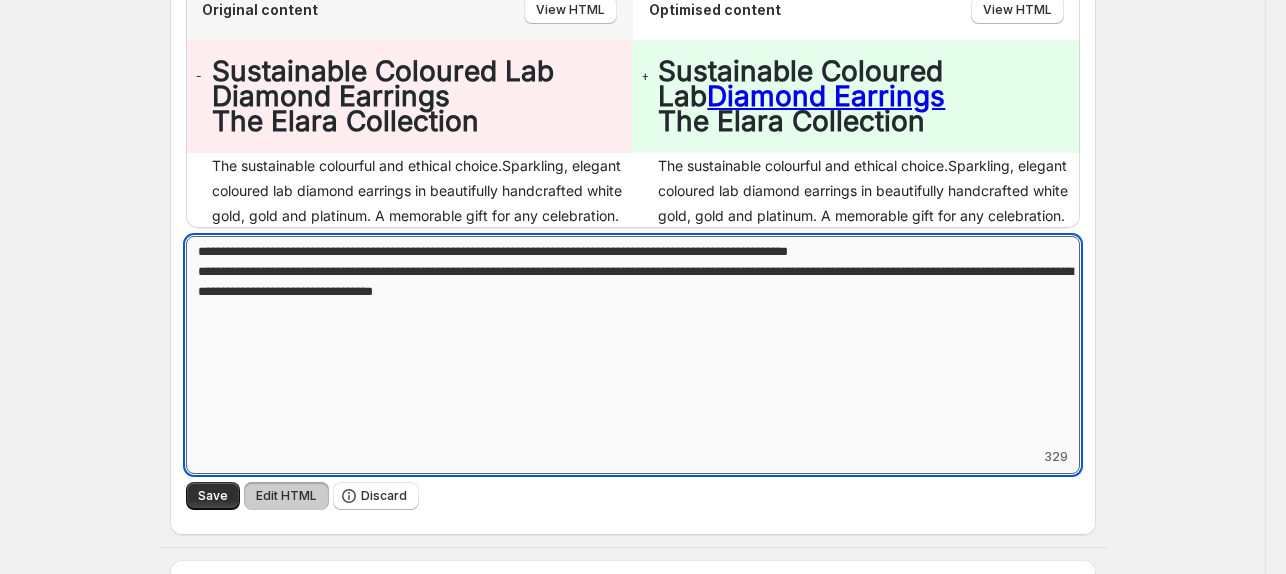 click on "**********" at bounding box center (633, 341) 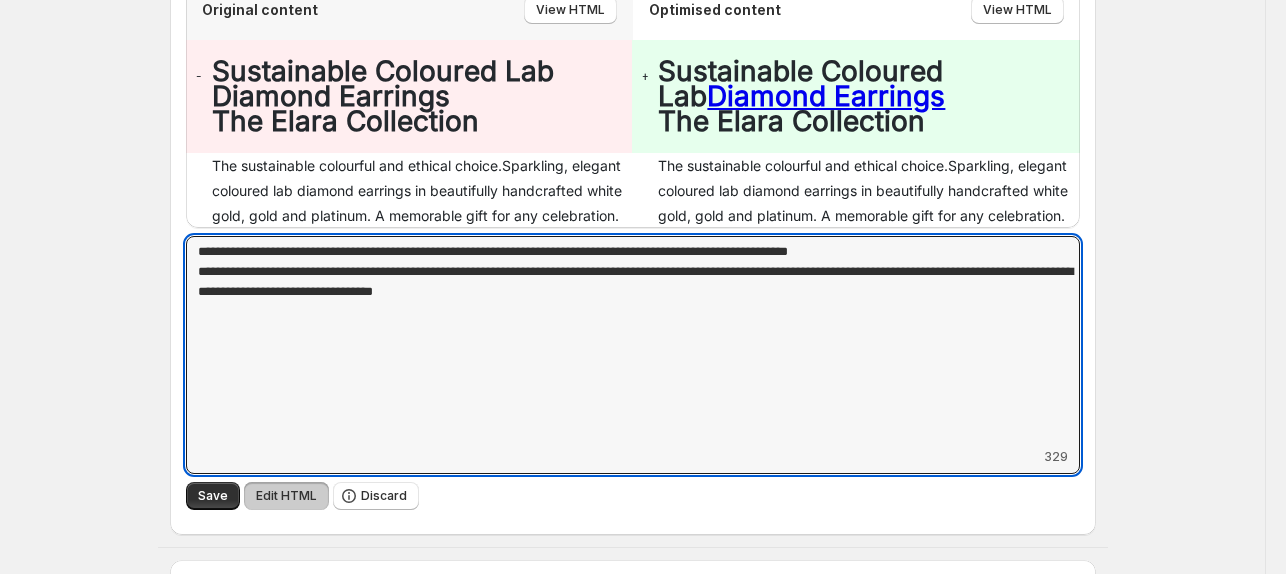 drag, startPoint x: 473, startPoint y: 248, endPoint x: 12, endPoint y: 160, distance: 469.32397 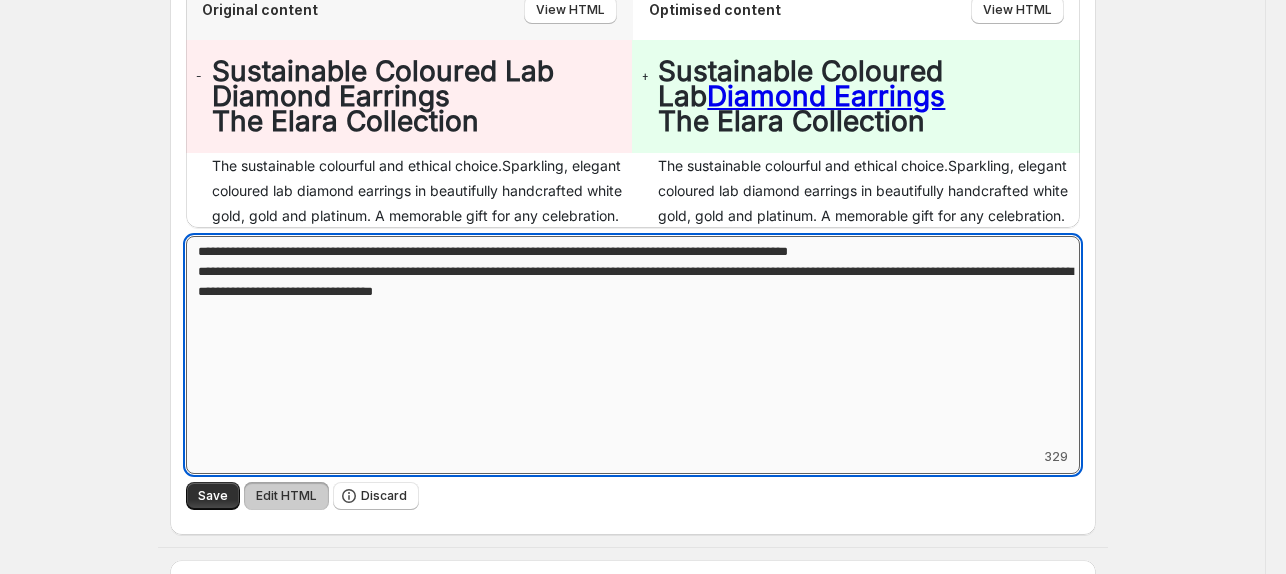 paste on "**********" 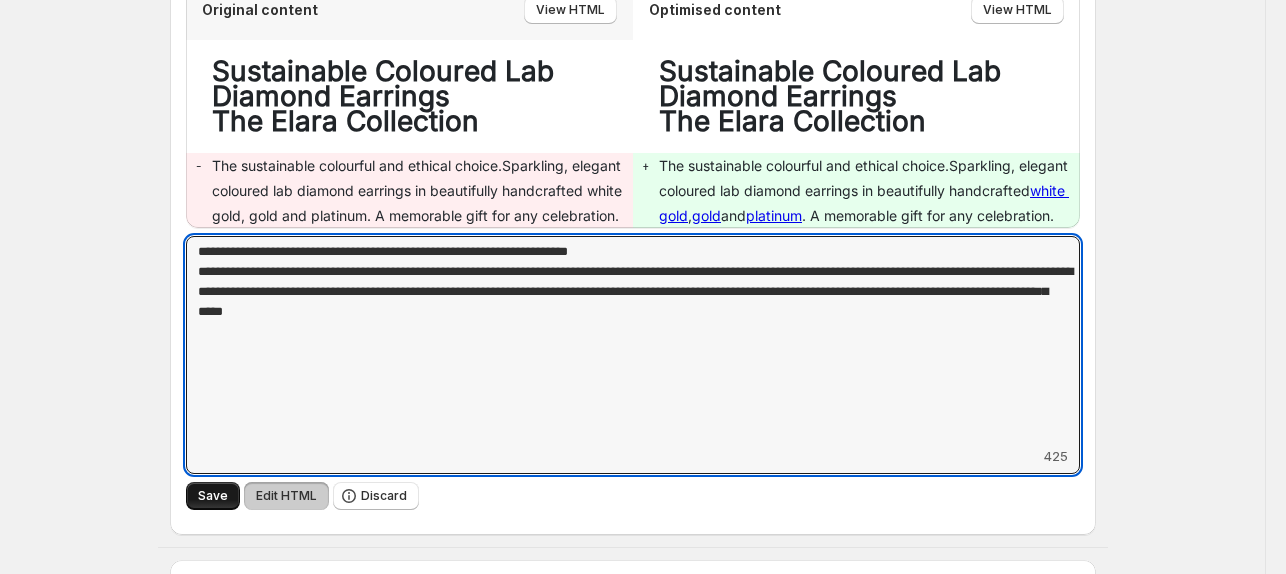 type on "**********" 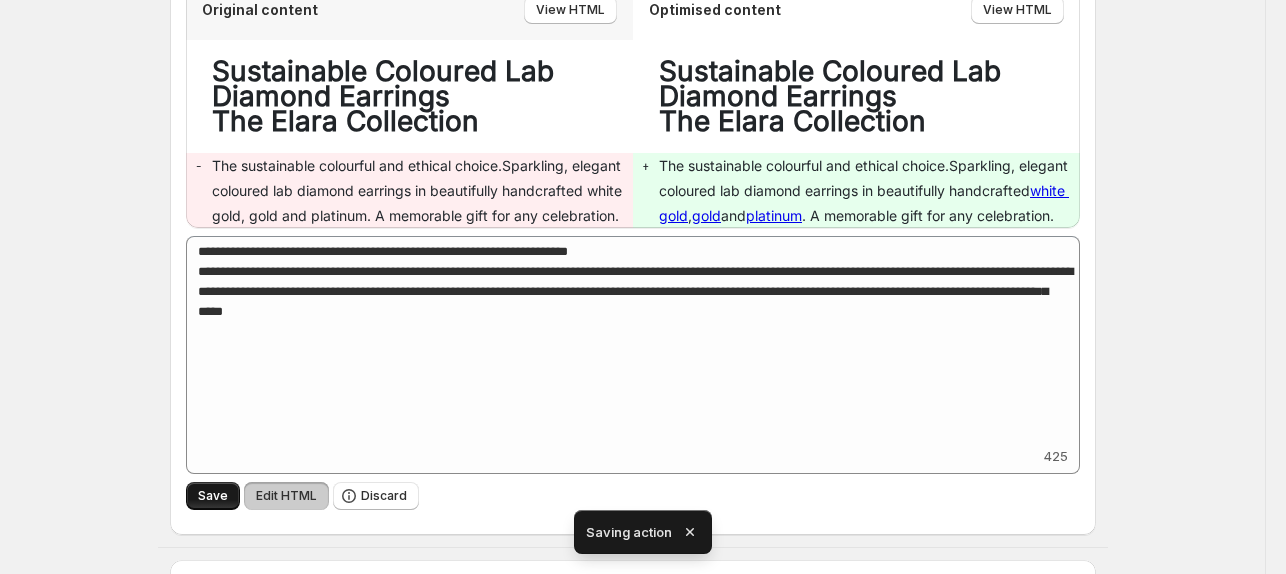 scroll, scrollTop: 0, scrollLeft: 0, axis: both 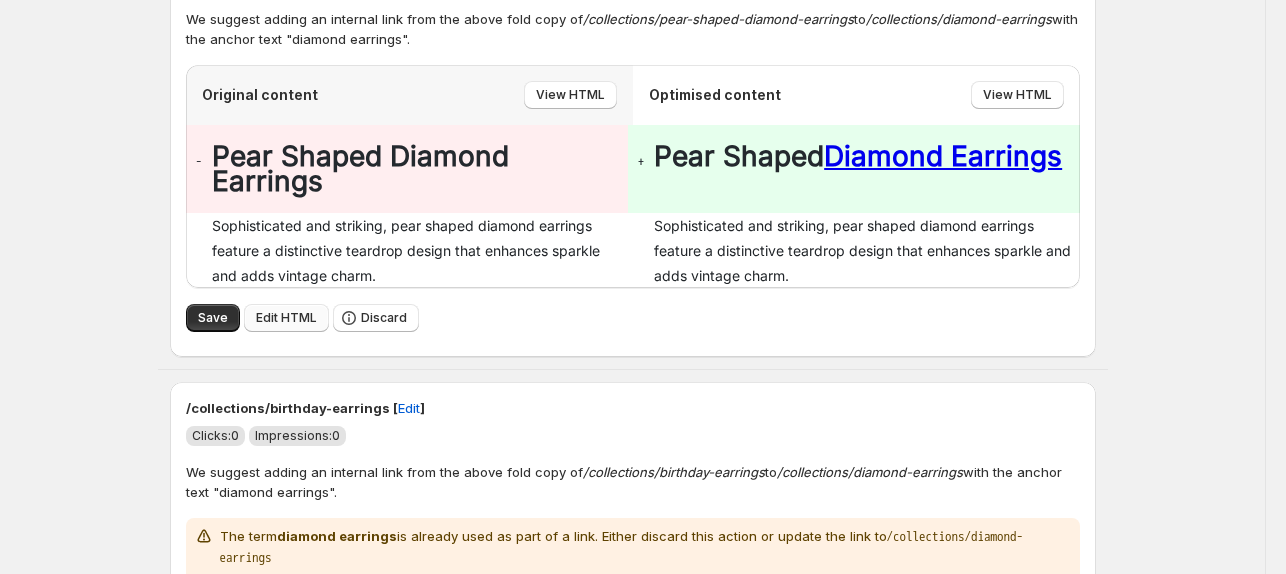 click on "Edit HTML" at bounding box center (286, 318) 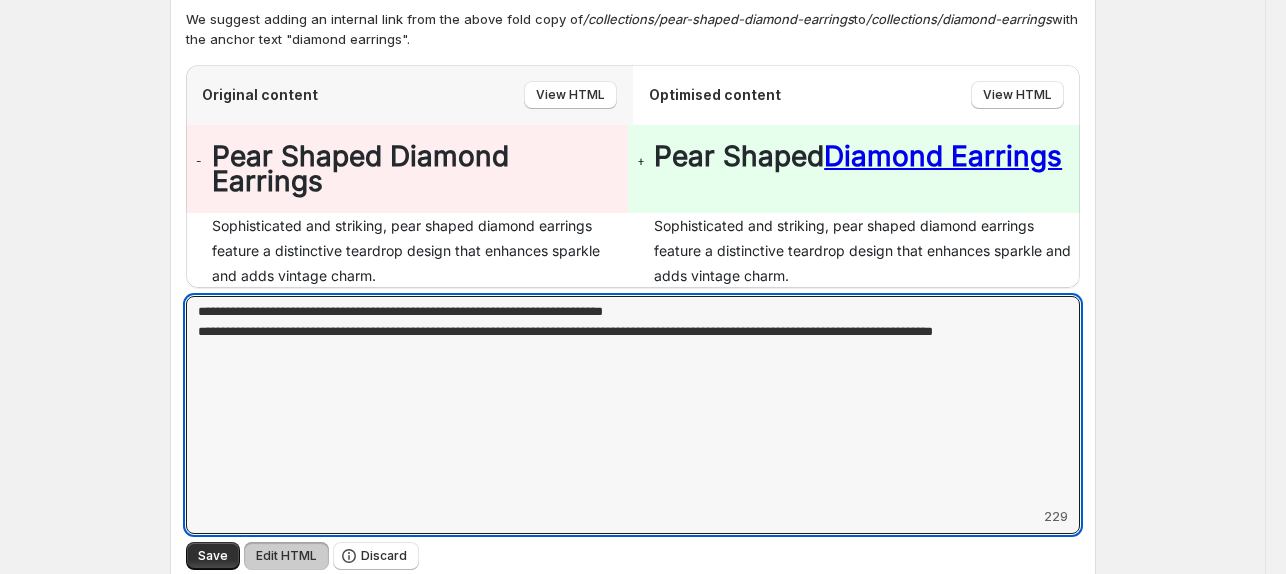 drag, startPoint x: 357, startPoint y: 333, endPoint x: 105, endPoint y: 267, distance: 260.4995 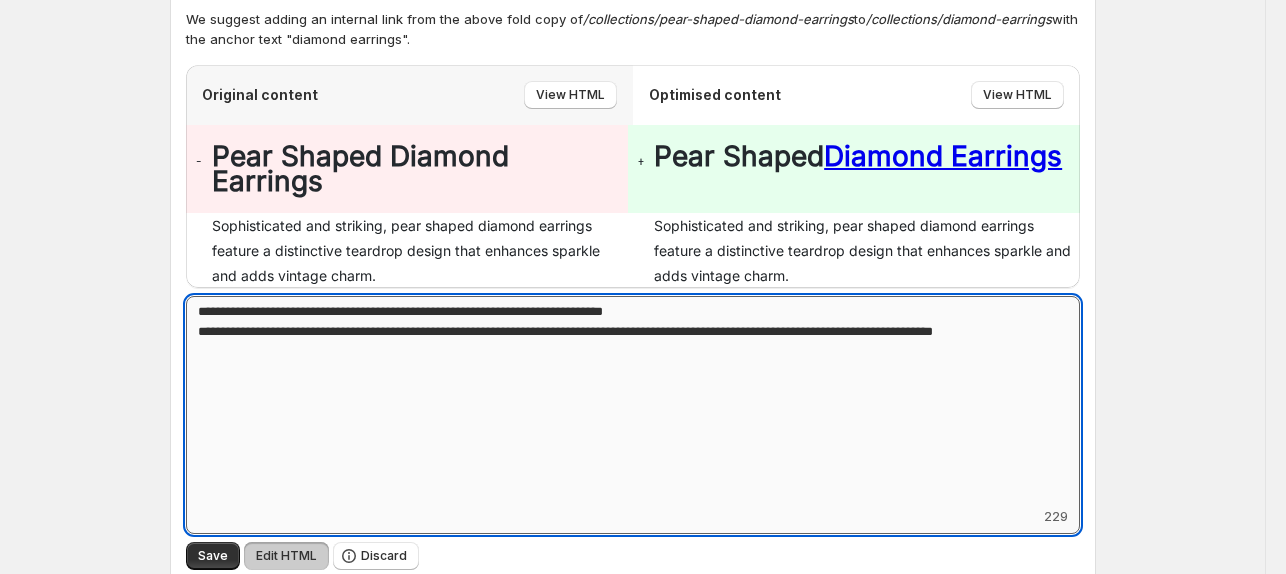 click on "**********" at bounding box center (633, 401) 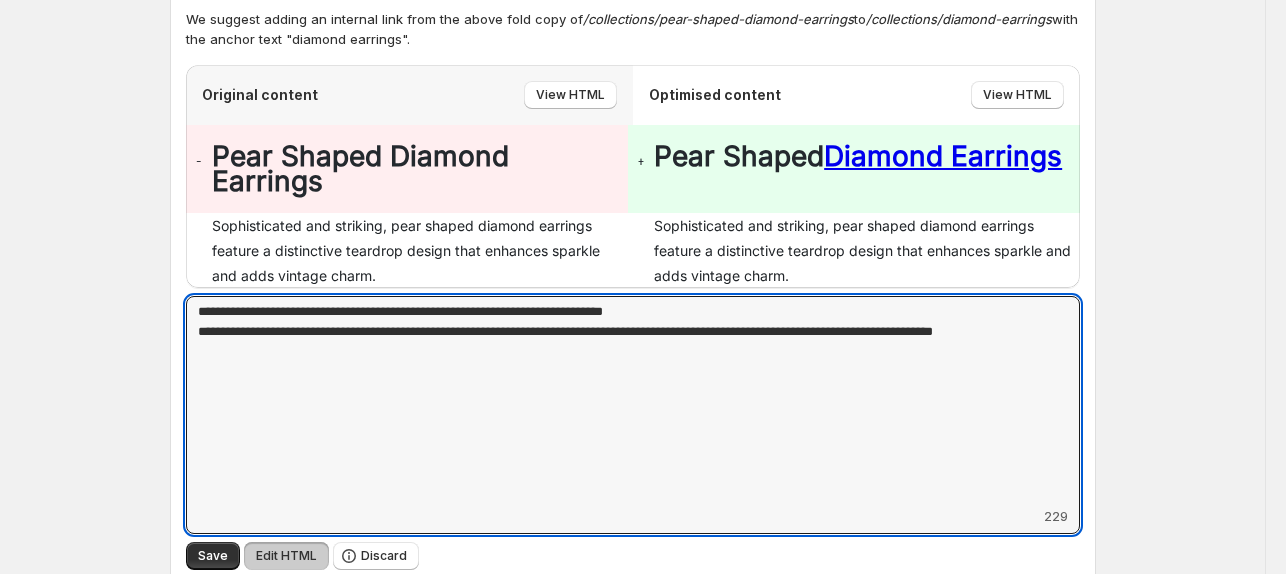 drag, startPoint x: 336, startPoint y: 329, endPoint x: 35, endPoint y: 217, distance: 321.16196 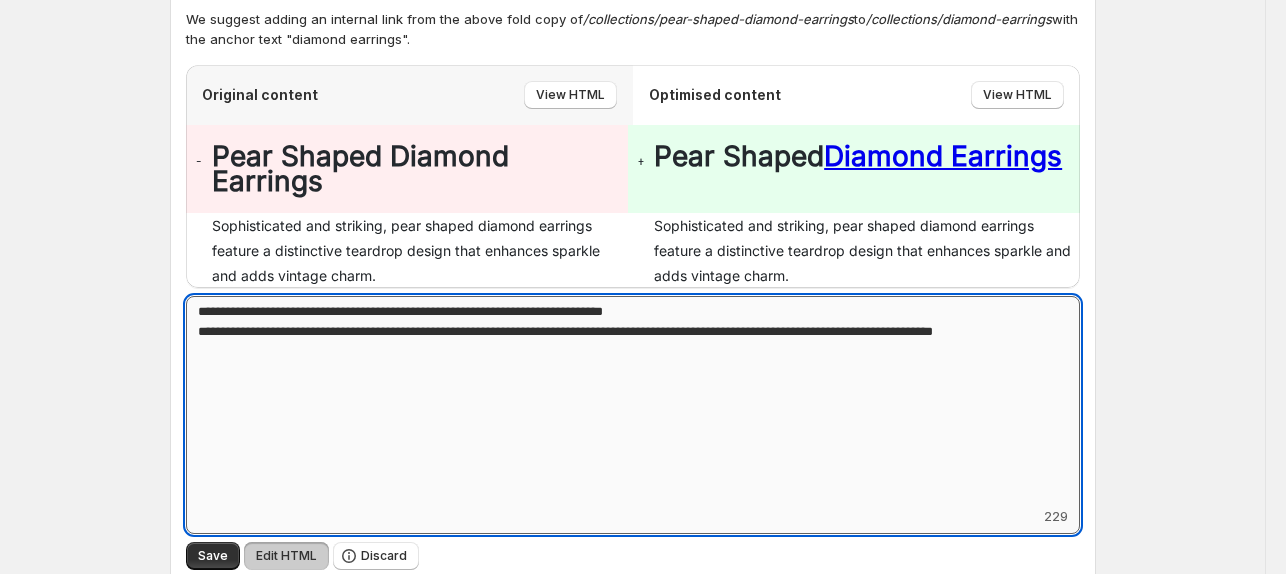 click on "**********" at bounding box center [633, 401] 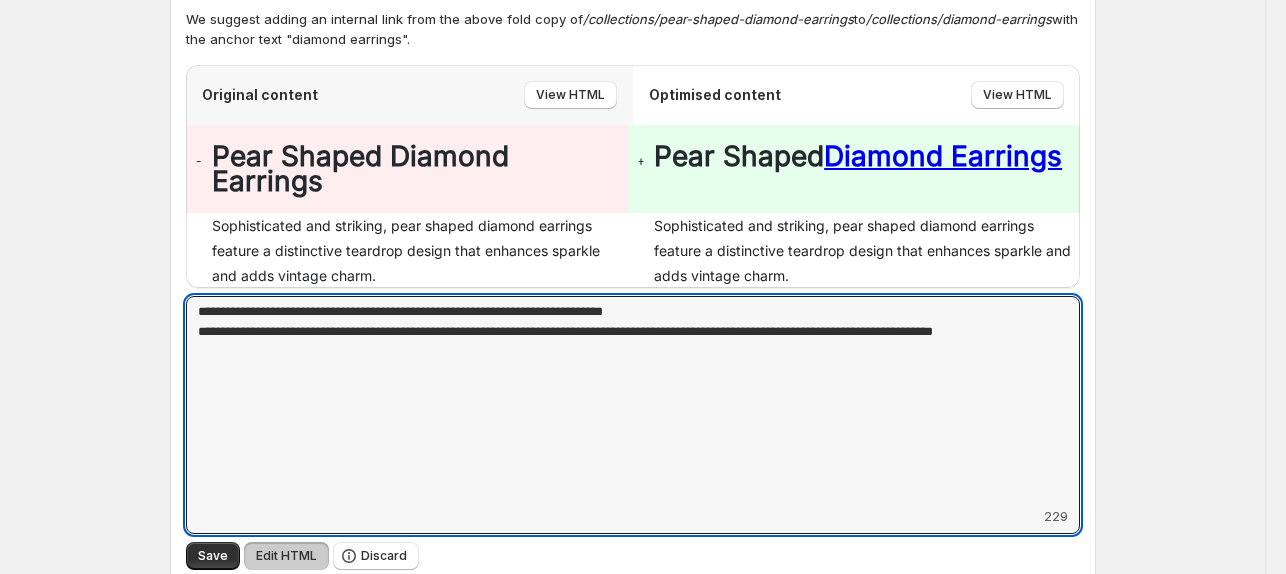 drag, startPoint x: 271, startPoint y: 327, endPoint x: 140, endPoint y: 258, distance: 148.06079 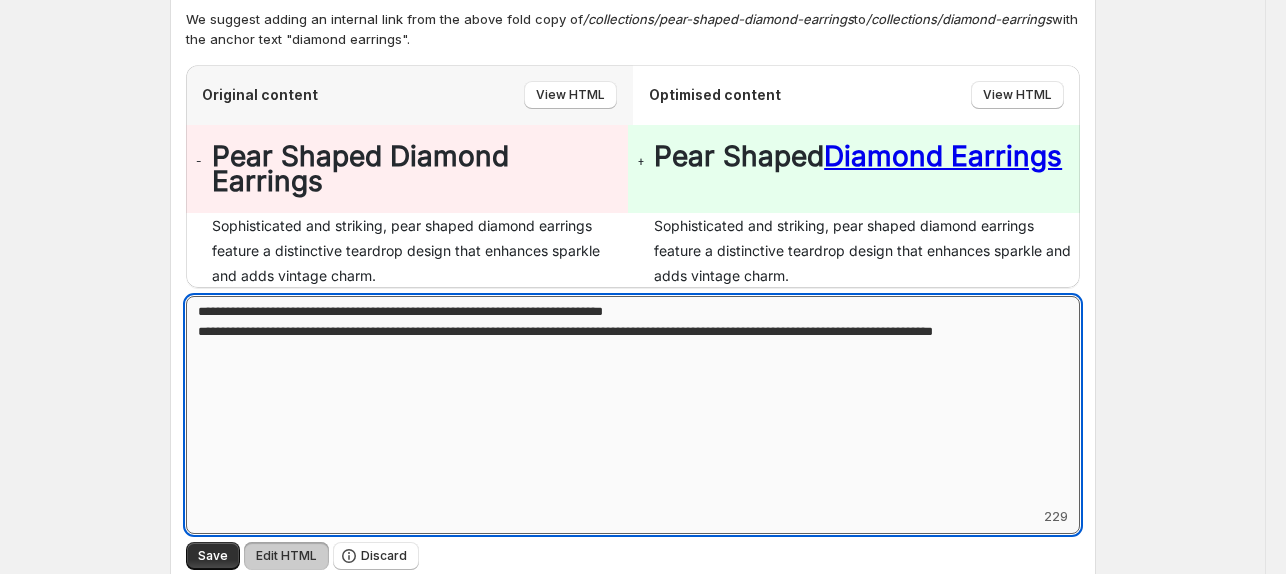 paste on "**********" 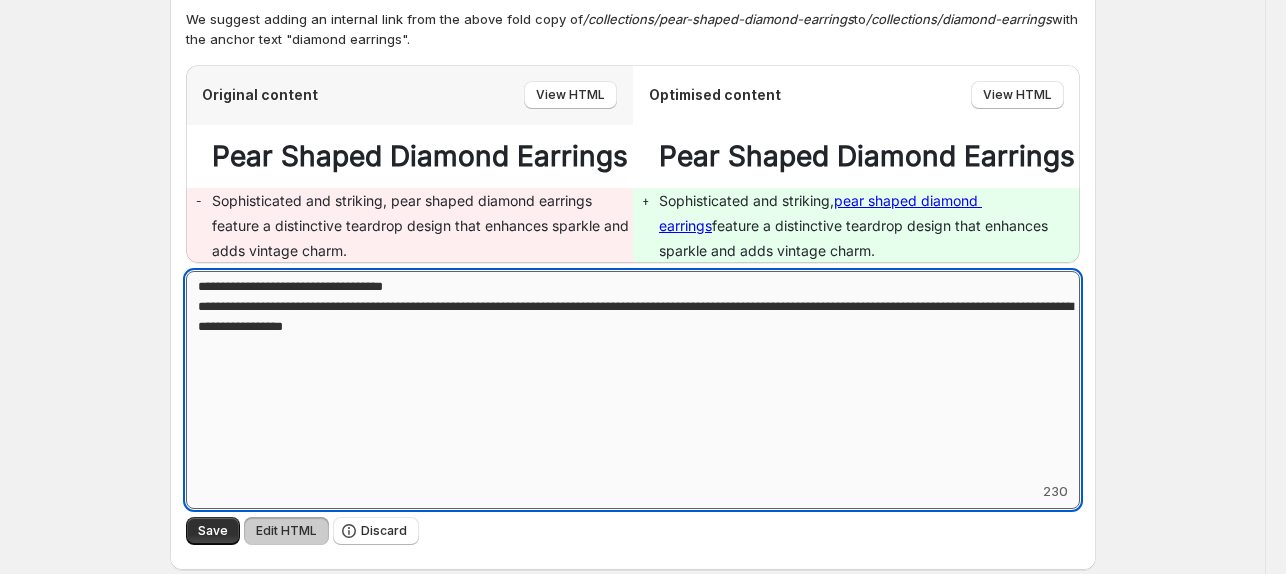 drag, startPoint x: 540, startPoint y: 353, endPoint x: 590, endPoint y: 350, distance: 50.08992 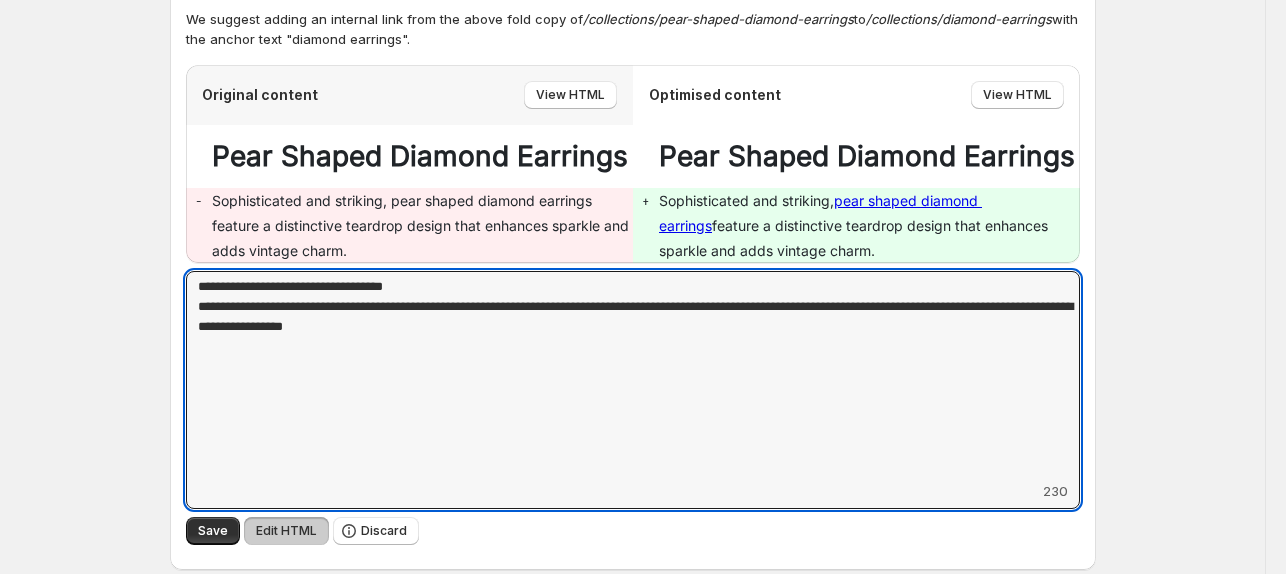 drag, startPoint x: 338, startPoint y: 257, endPoint x: 75, endPoint y: 205, distance: 268.0914 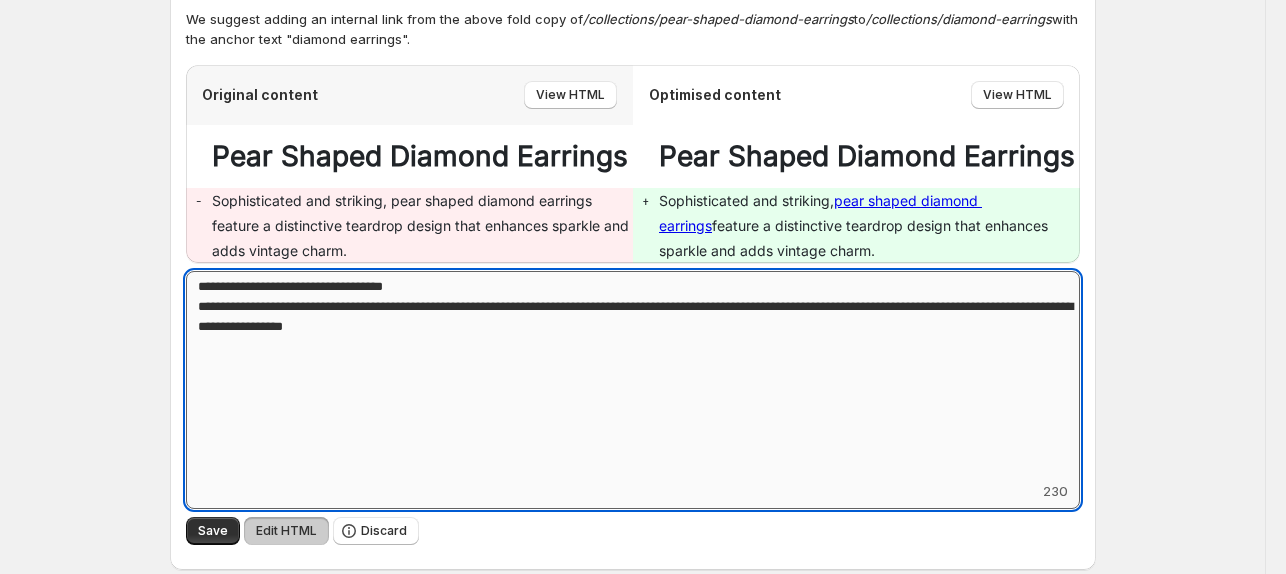 paste 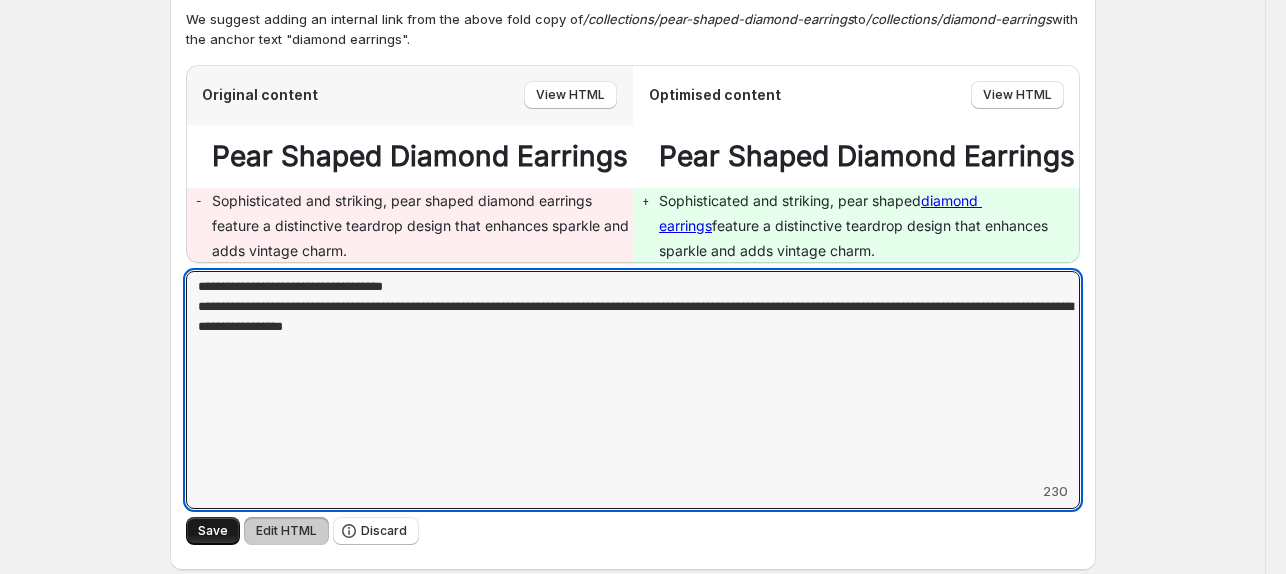 type on "**********" 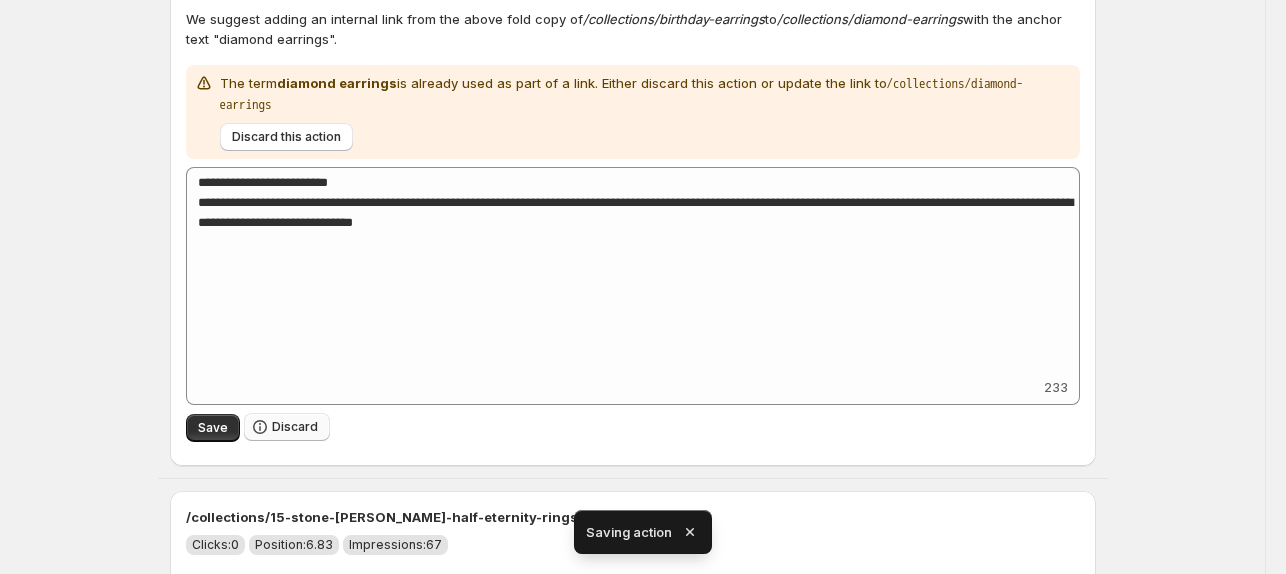click on "Discard" at bounding box center (287, 427) 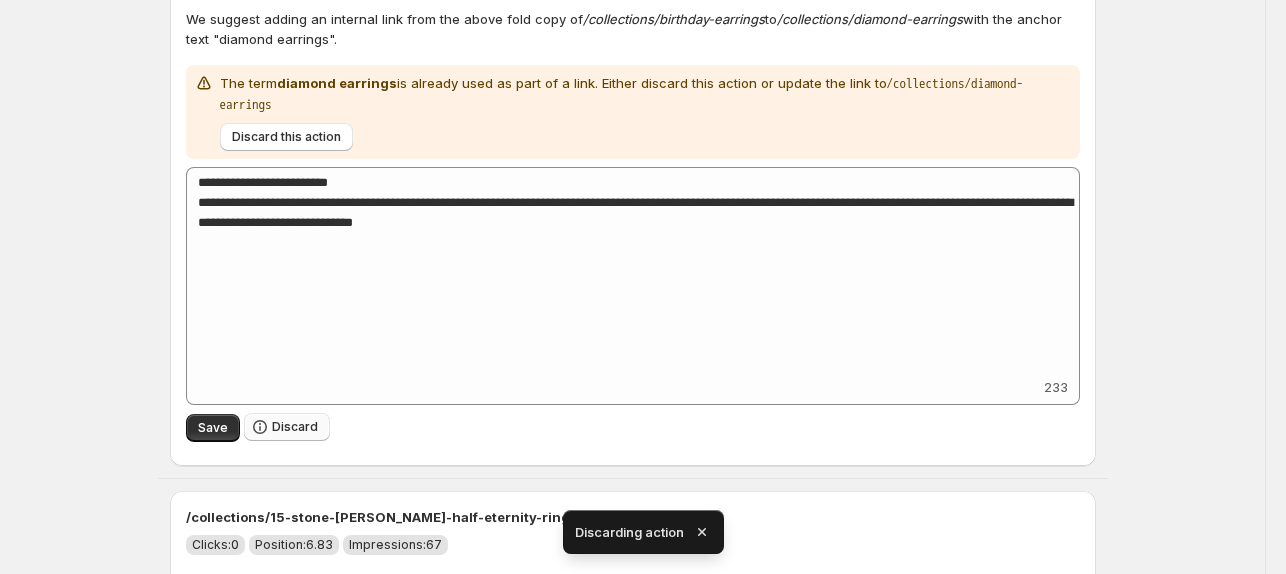 scroll, scrollTop: 0, scrollLeft: 0, axis: both 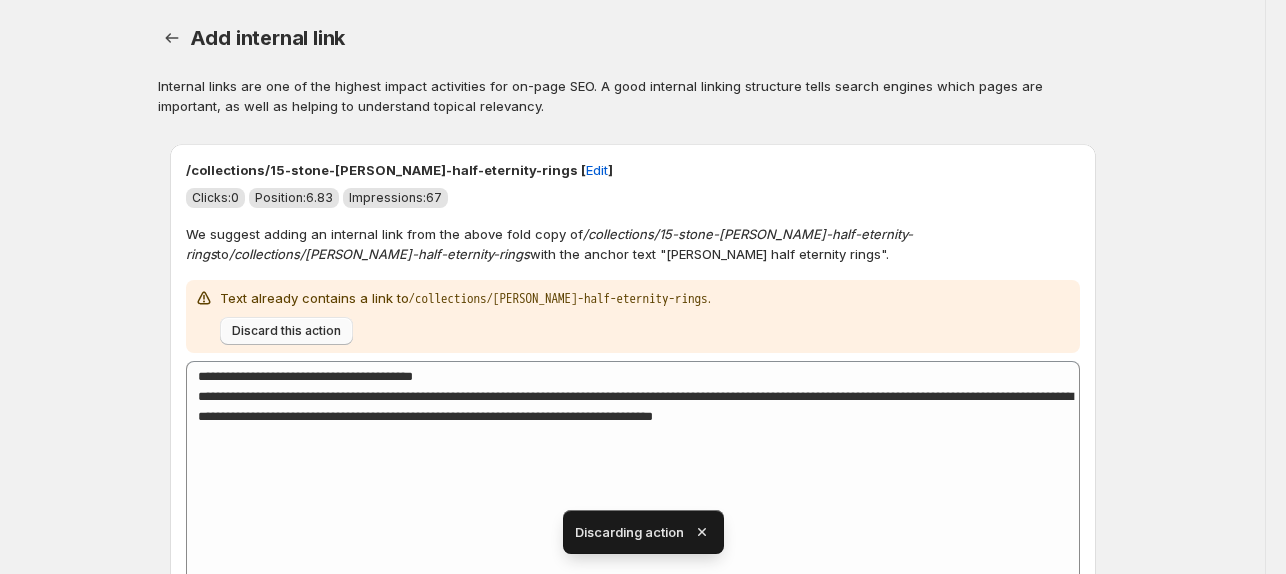 click on "Discard this action" at bounding box center (286, 331) 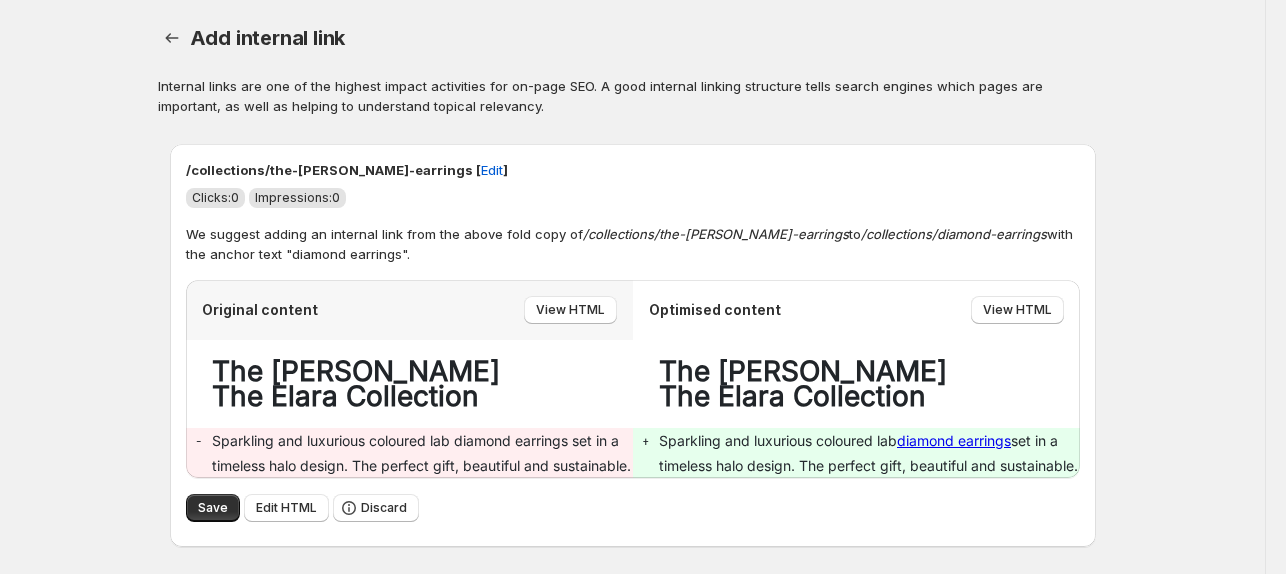 scroll, scrollTop: 10, scrollLeft: 0, axis: vertical 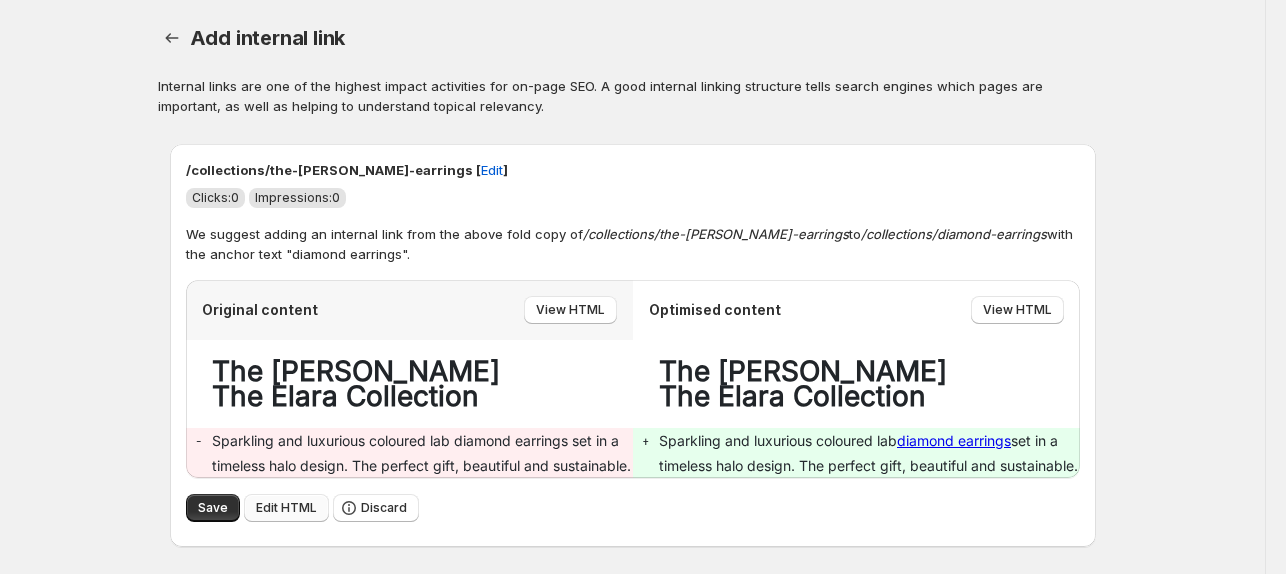 click on "Edit HTML" at bounding box center (286, 508) 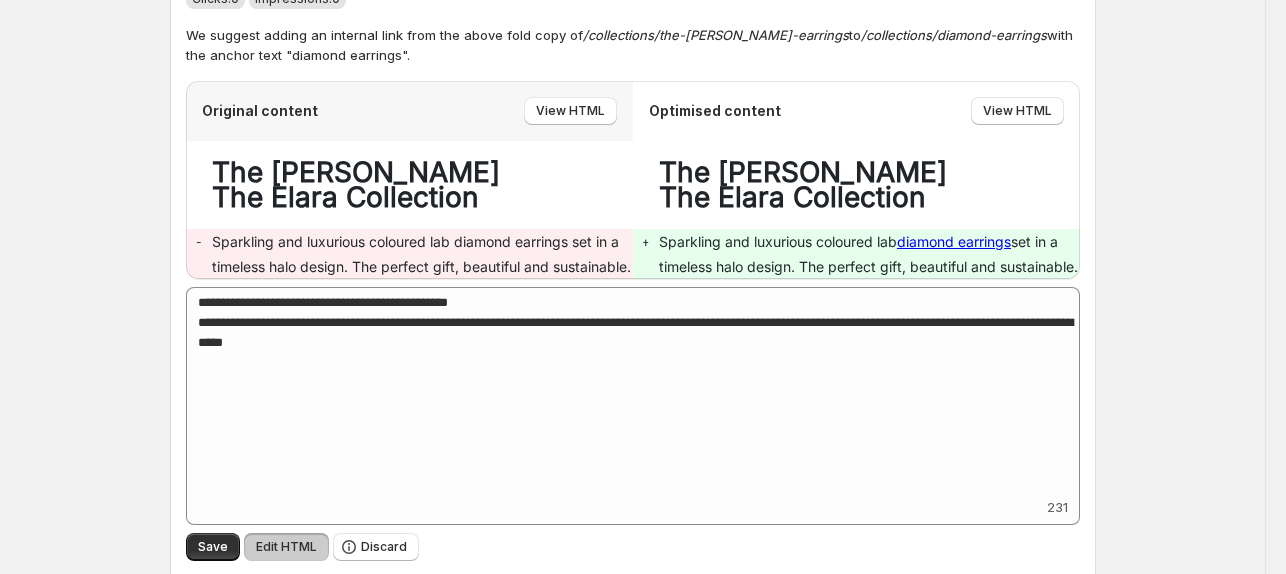 scroll, scrollTop: 248, scrollLeft: 0, axis: vertical 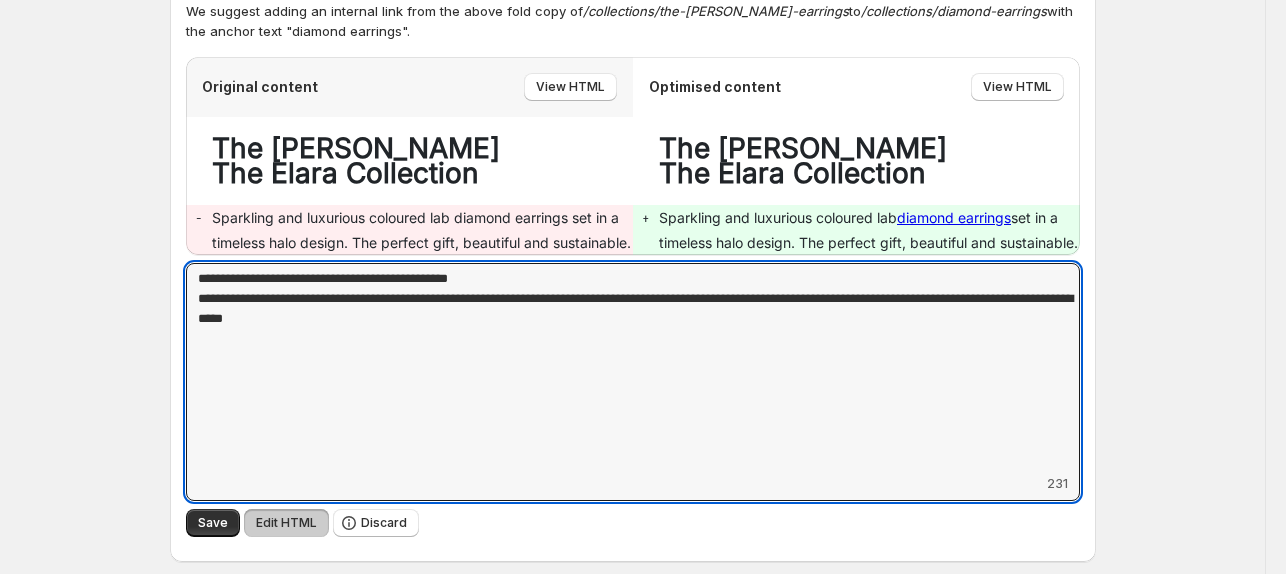 drag, startPoint x: 524, startPoint y: 319, endPoint x: 93, endPoint y: 246, distance: 437.13843 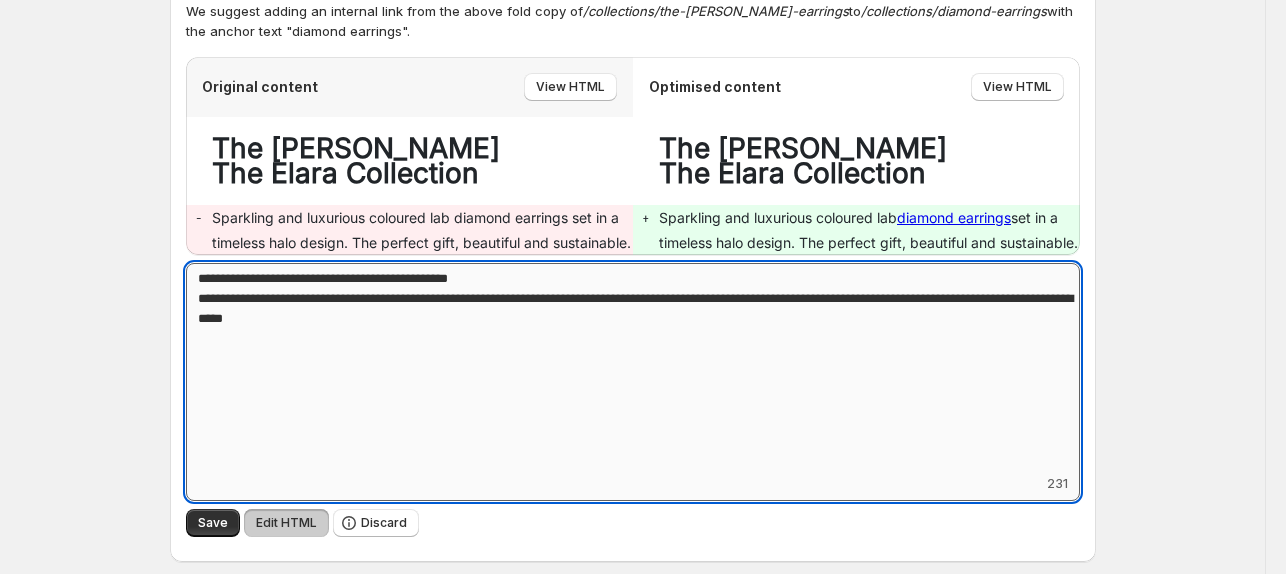 click on "**********" at bounding box center [633, 368] 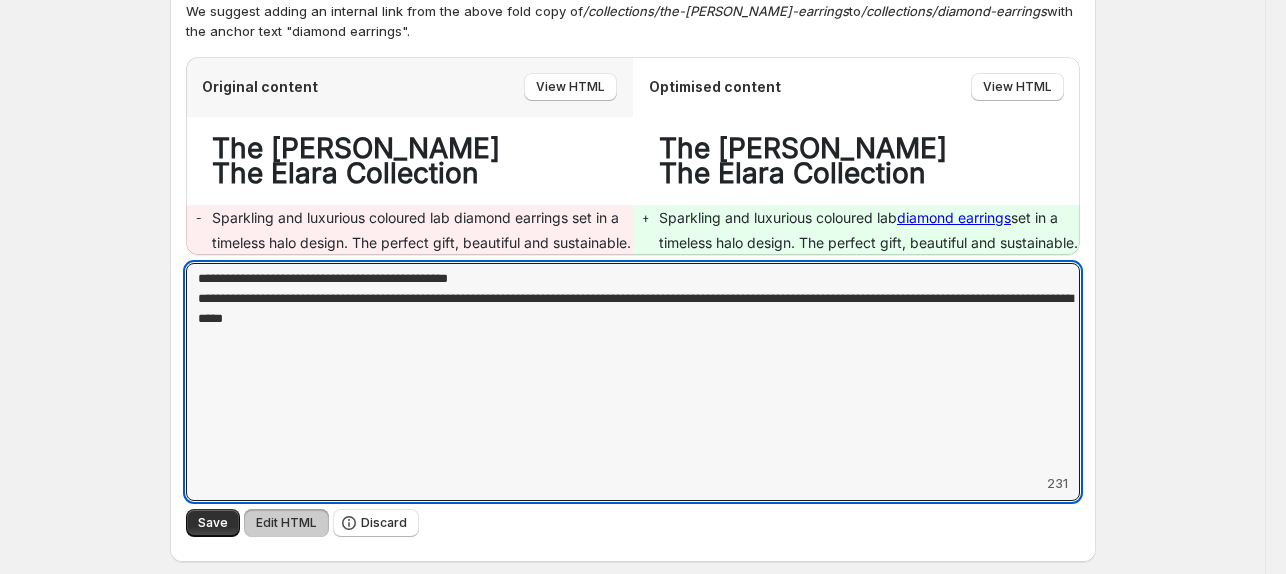drag, startPoint x: 514, startPoint y: 341, endPoint x: 21, endPoint y: 216, distance: 508.60004 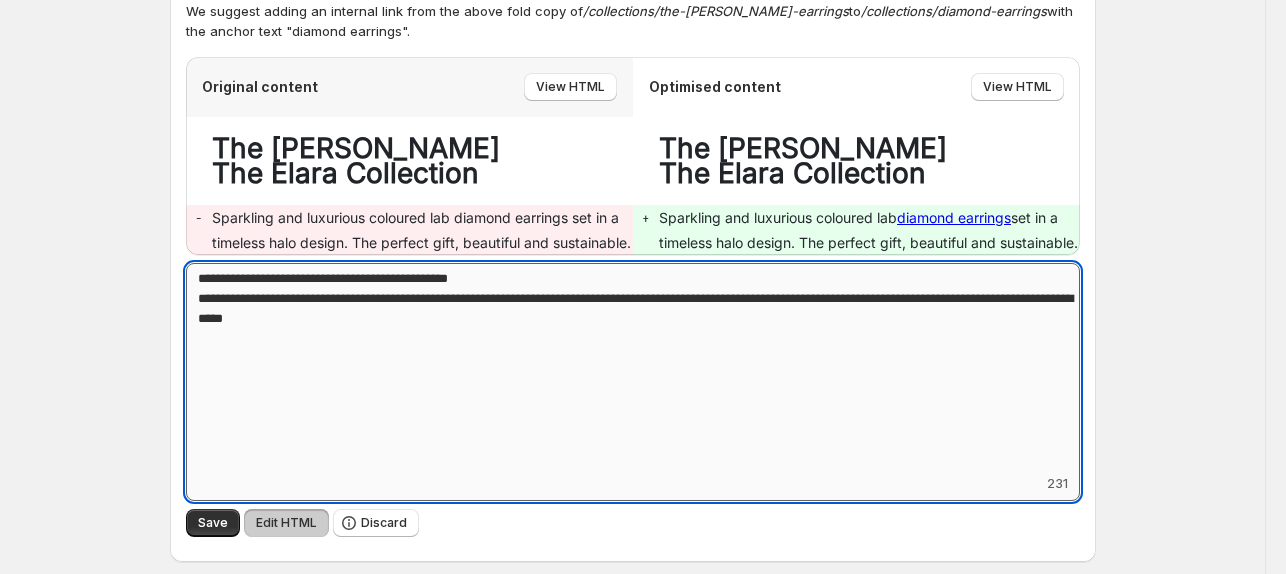 paste on "**********" 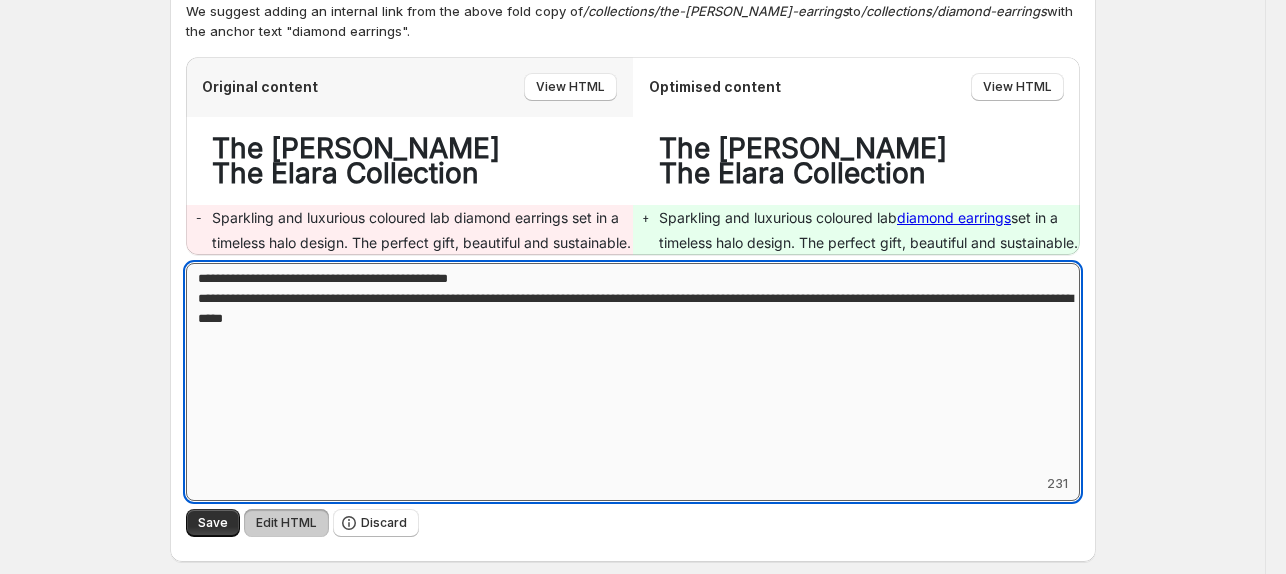 click on "**********" at bounding box center [633, 368] 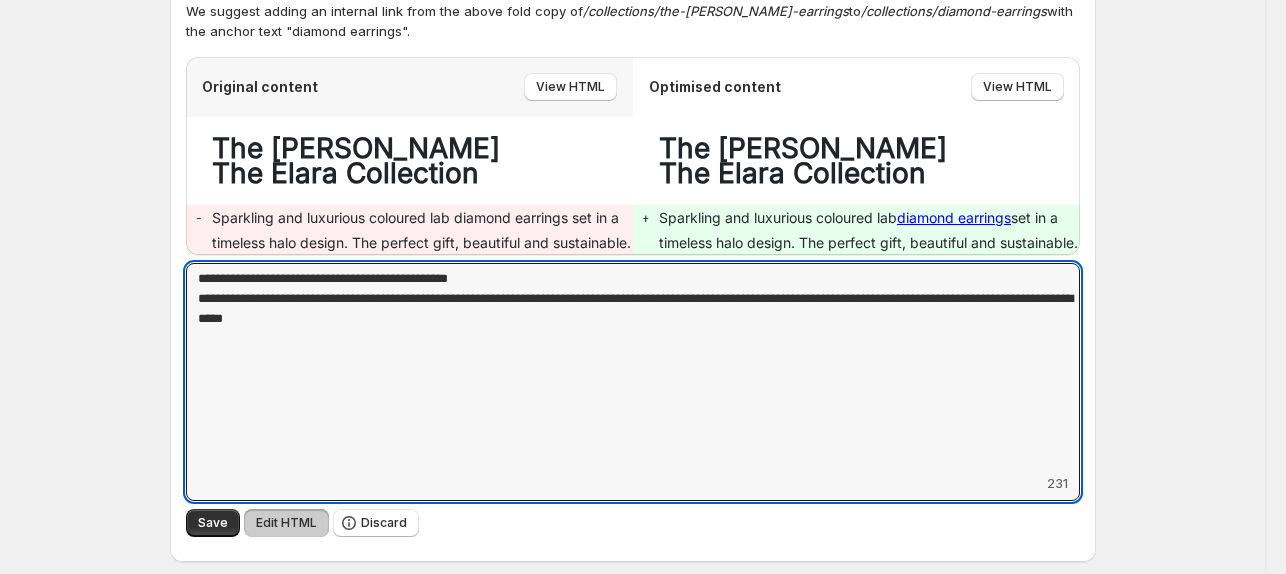 drag, startPoint x: 365, startPoint y: 296, endPoint x: 79, endPoint y: 275, distance: 286.76993 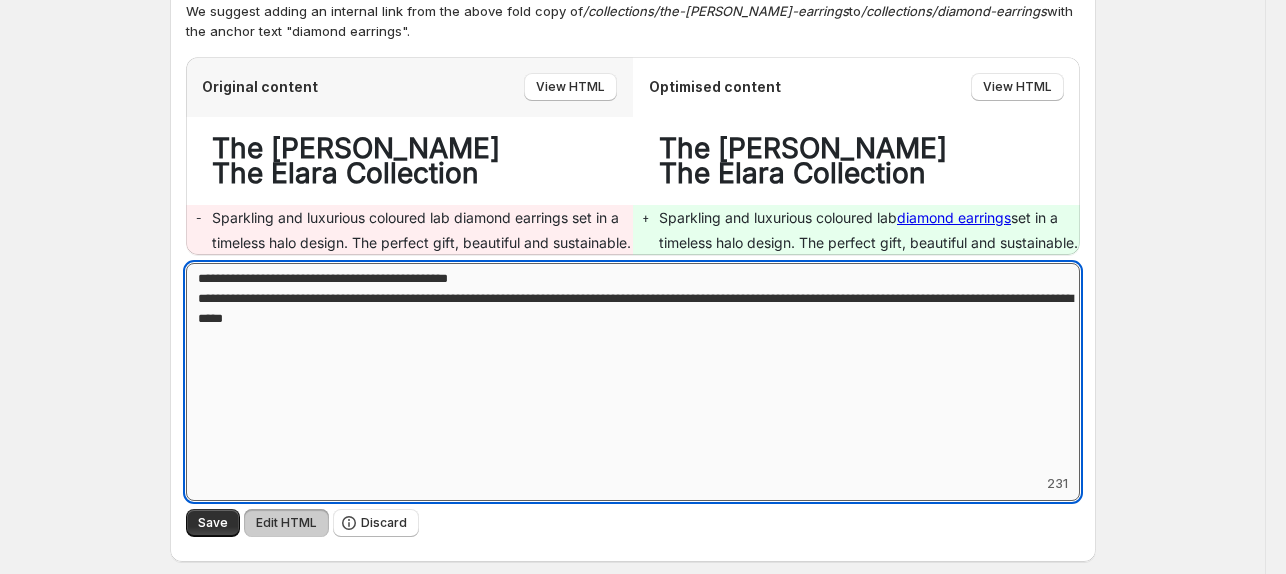 paste on "**********" 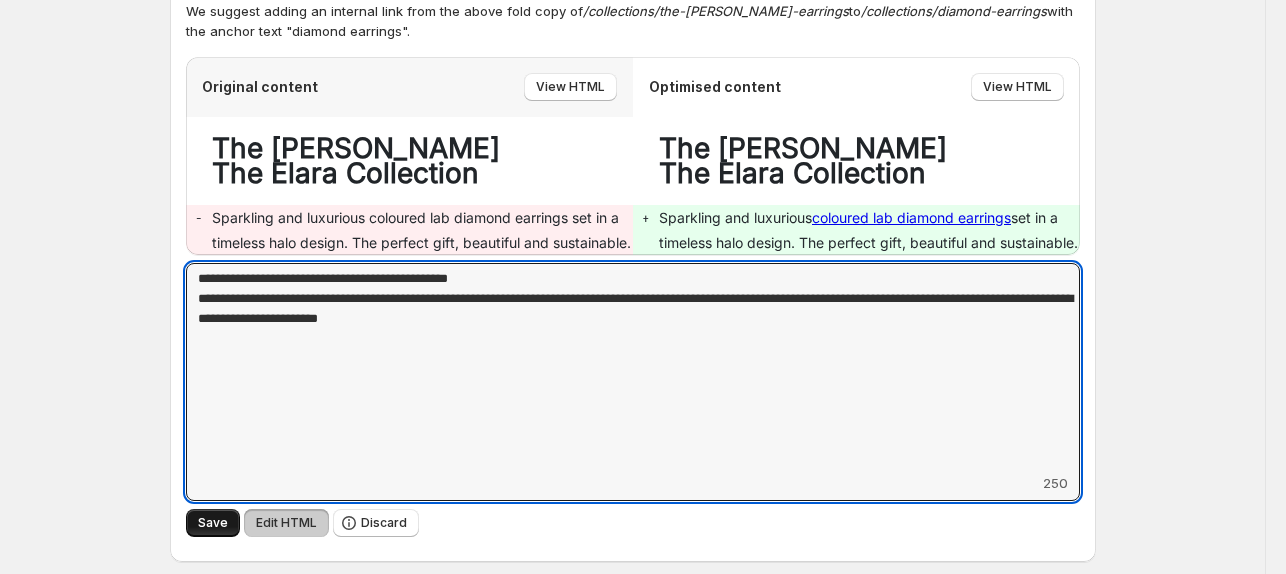 type on "**********" 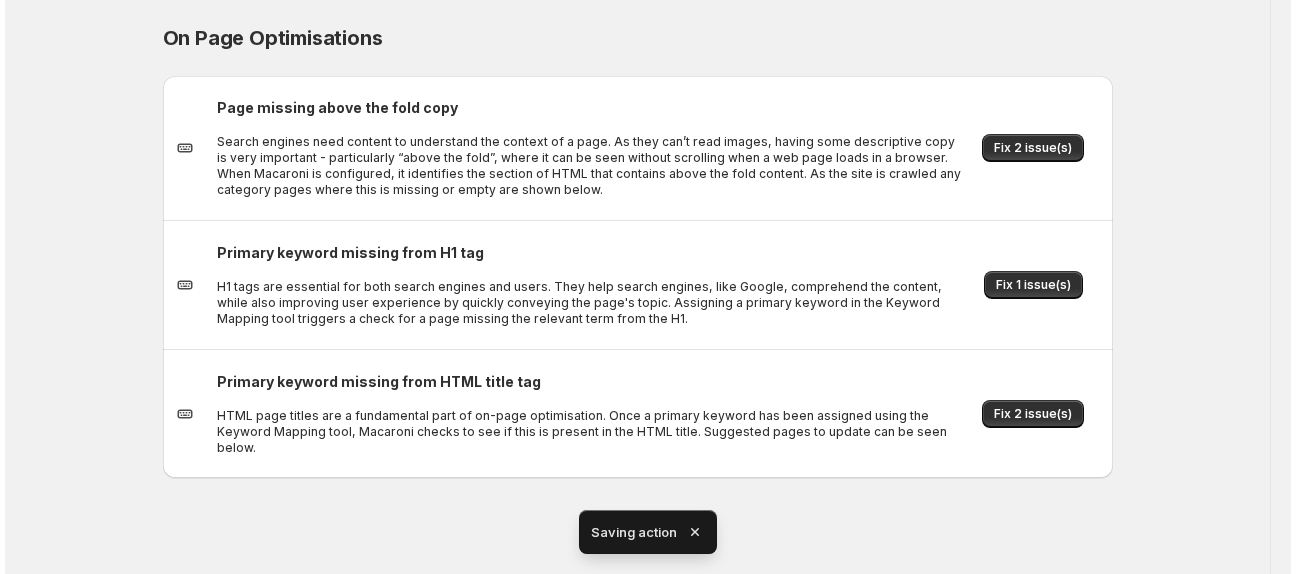 scroll, scrollTop: 0, scrollLeft: 0, axis: both 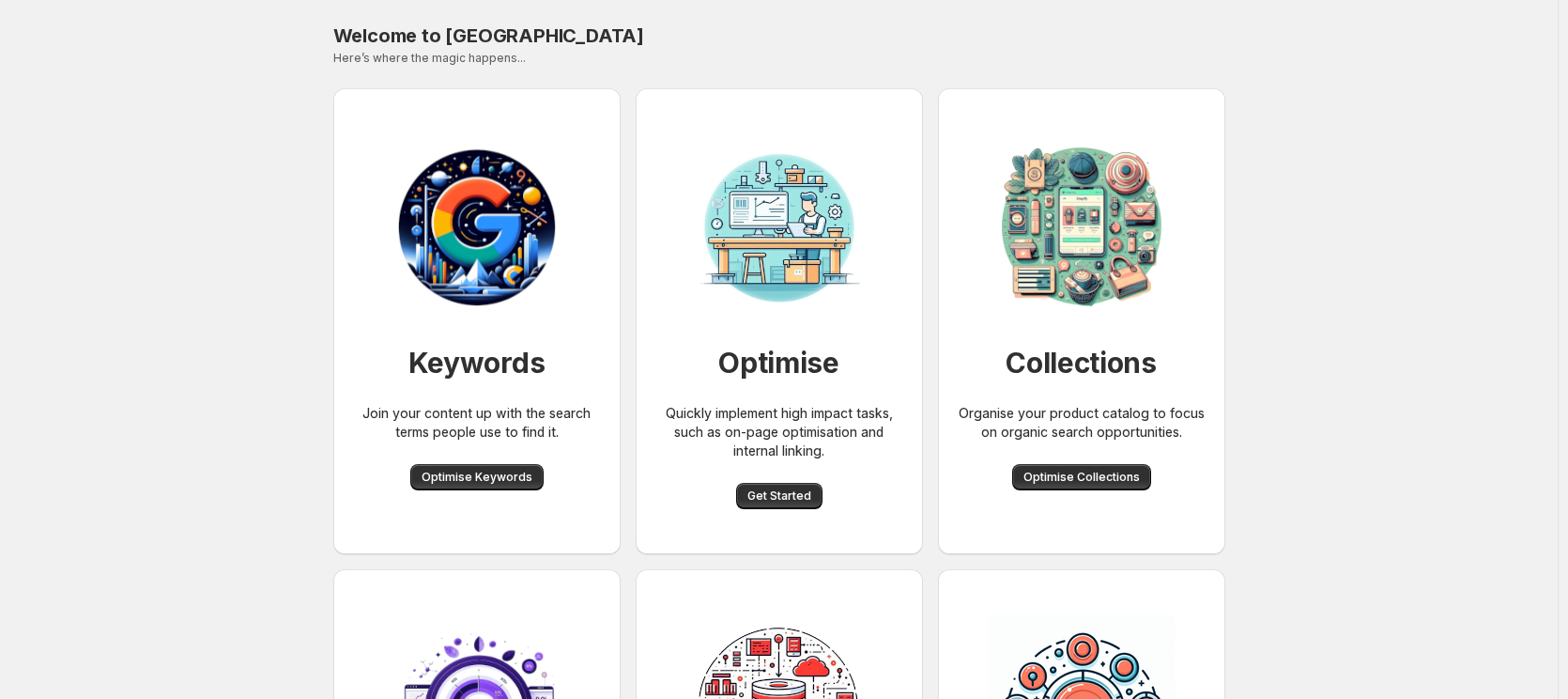 click on "Welcome to [GEOGRAPHIC_DATA]. This page is ready Welcome to Macaroni Here’s where the magic happens... Keywords Join your content up with the search terms people use to find it. Optimise Keywords Optimise Quickly implement high impact tasks, such as on-page optimisation and internal linking. Get Started Collections Organise your product catalog to focus on organic search opportunities. Optimise Collections Change Log Track the impact of the optimisations you have implemented with Macaroni. Track Changes Data Sync Connect your Shopify data with Macaroni to fuel new insights and train your AI model. Get Started Cannibalisation Prevent internal competition and optimize rankings by resolving keyword cannibalisation. Get Started" at bounding box center (778, 518) 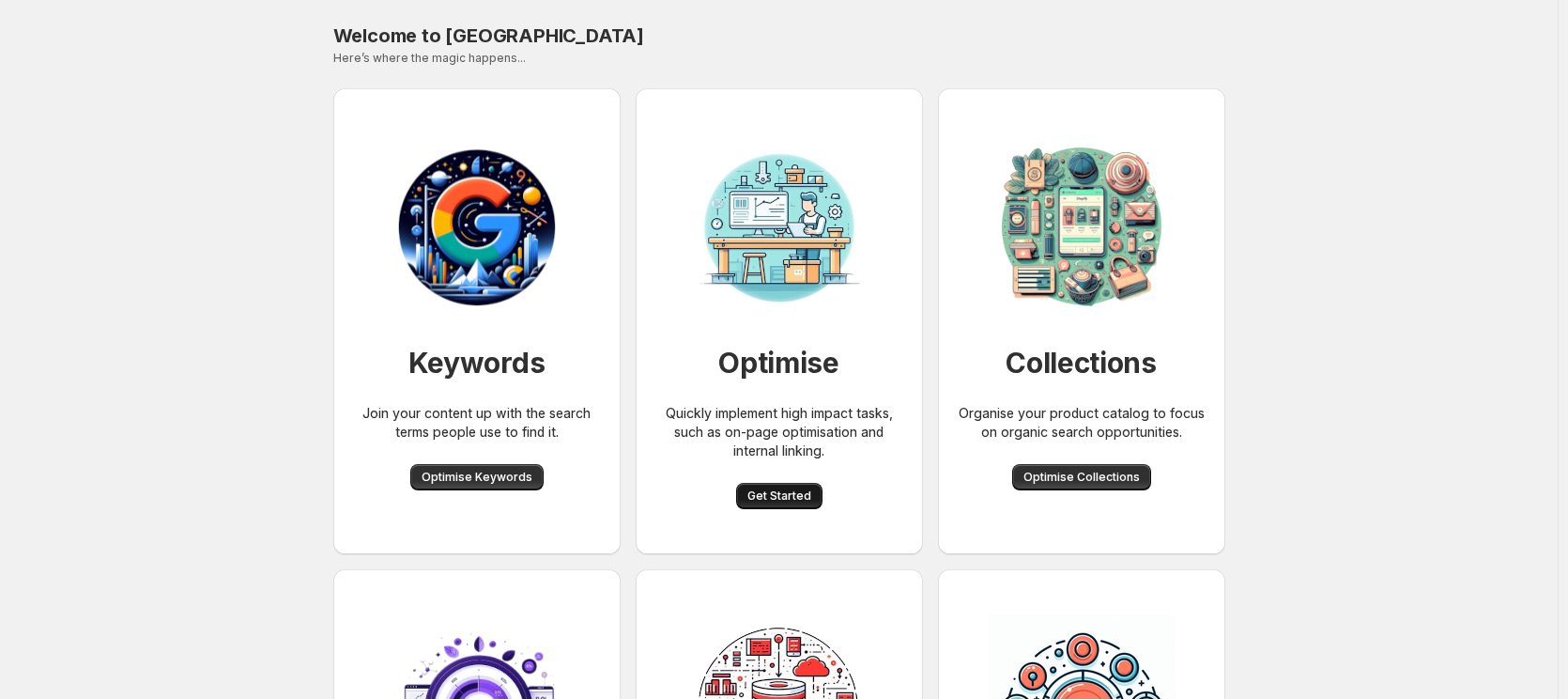 click on "Get Started" at bounding box center (779, 496) 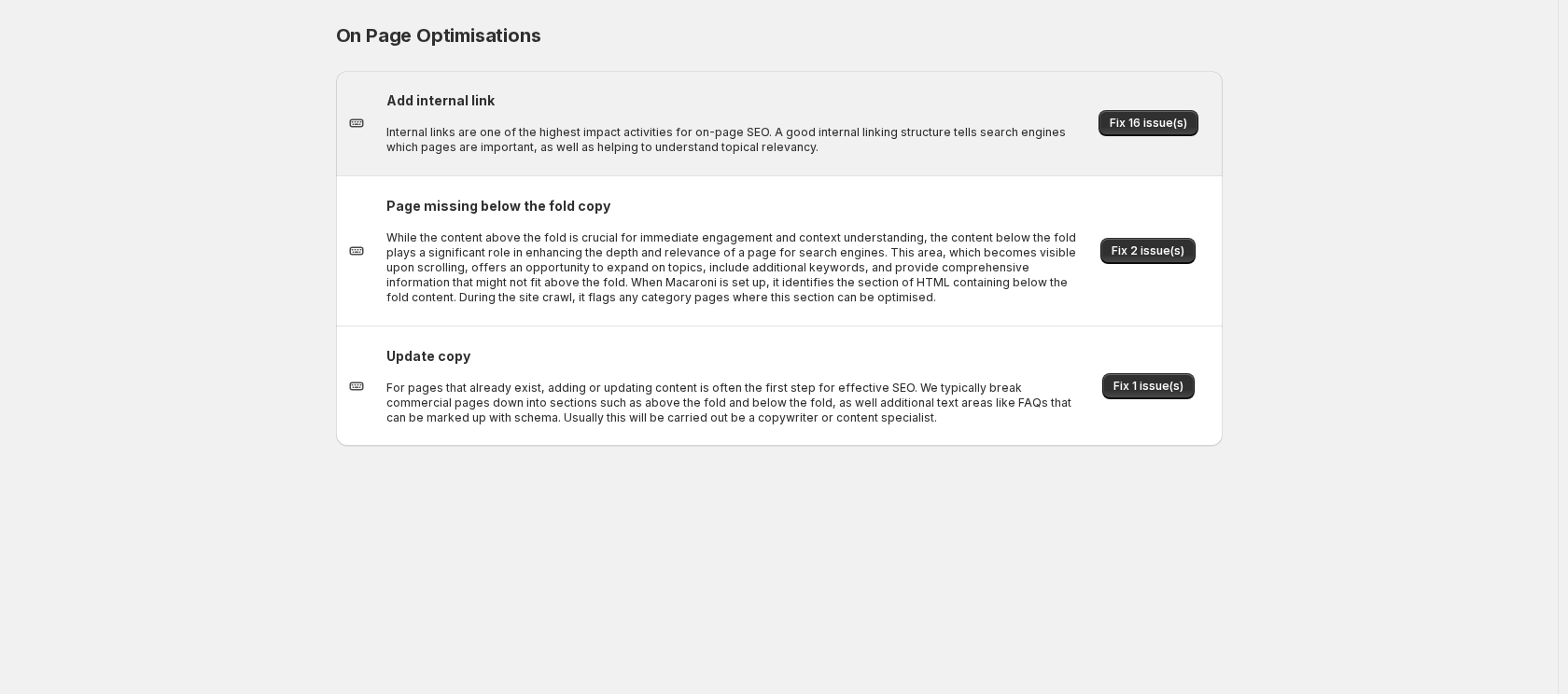 click on "Fix 16 issue(s)" at bounding box center [1150, 123] 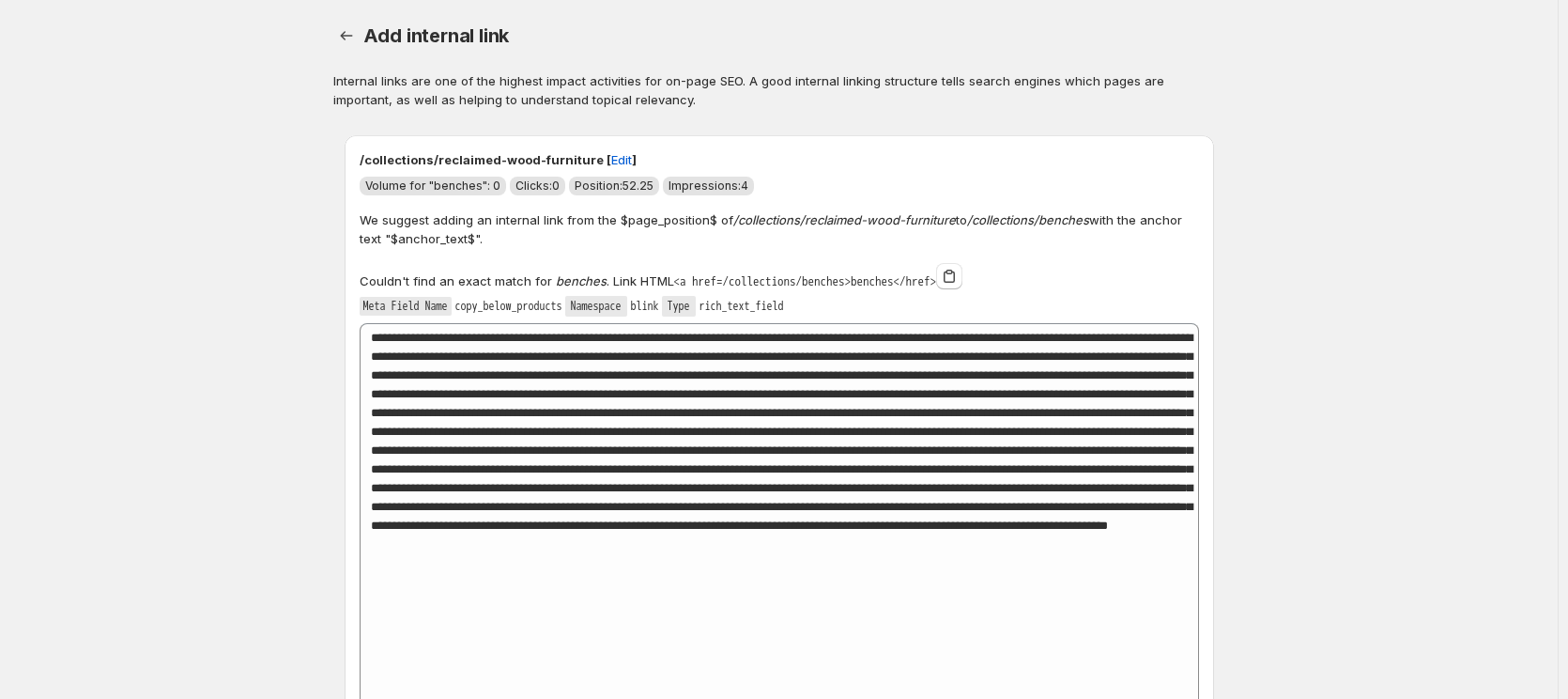 click on "Add internal link. This page is ready Add internal link Internal links are one of the highest impact activities for on-page SEO. A good internal linking structure tells search engines which pages are important, as well as helping to understand topical relevancy.   /collections/reclaimed-wood-furniture   [ Edit ] Volume for "benches": 0 Clicks:  0 Position:  52.25 Impressions:  4 We suggest adding an internal link from the $page_position$ of  /collections/reclaimed-wood-furniture  to  /collections/benches  with the anchor text "$anchor_text$". Couldn't find an exact match for   benches . Link HTML <a href= /collections/benches > benches </href> Meta Field Name copy_below_products   Namespace blink   Type rich_text_field Add keyword label 1907 Save Discard   /collections/farmhouse-furniture   [ Edit ] Volume for "benches": 0 Clicks:  0 Position:  52.25 Impressions:  4 We suggest adding an internal link from the $page_position$ of  /collections/farmhouse-furniture  to  /collections/benches   benches . Link HTML" at bounding box center (778, 5463) 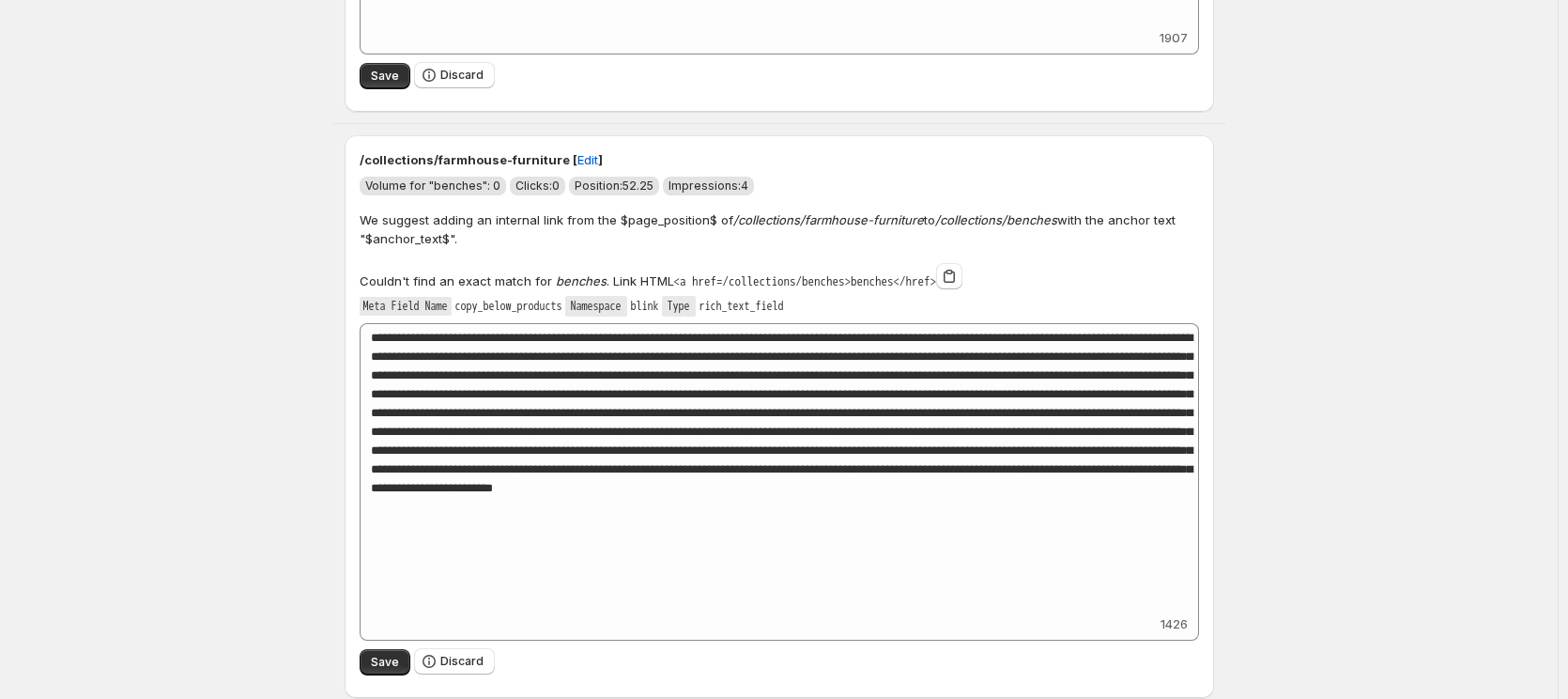 scroll, scrollTop: 288, scrollLeft: 0, axis: vertical 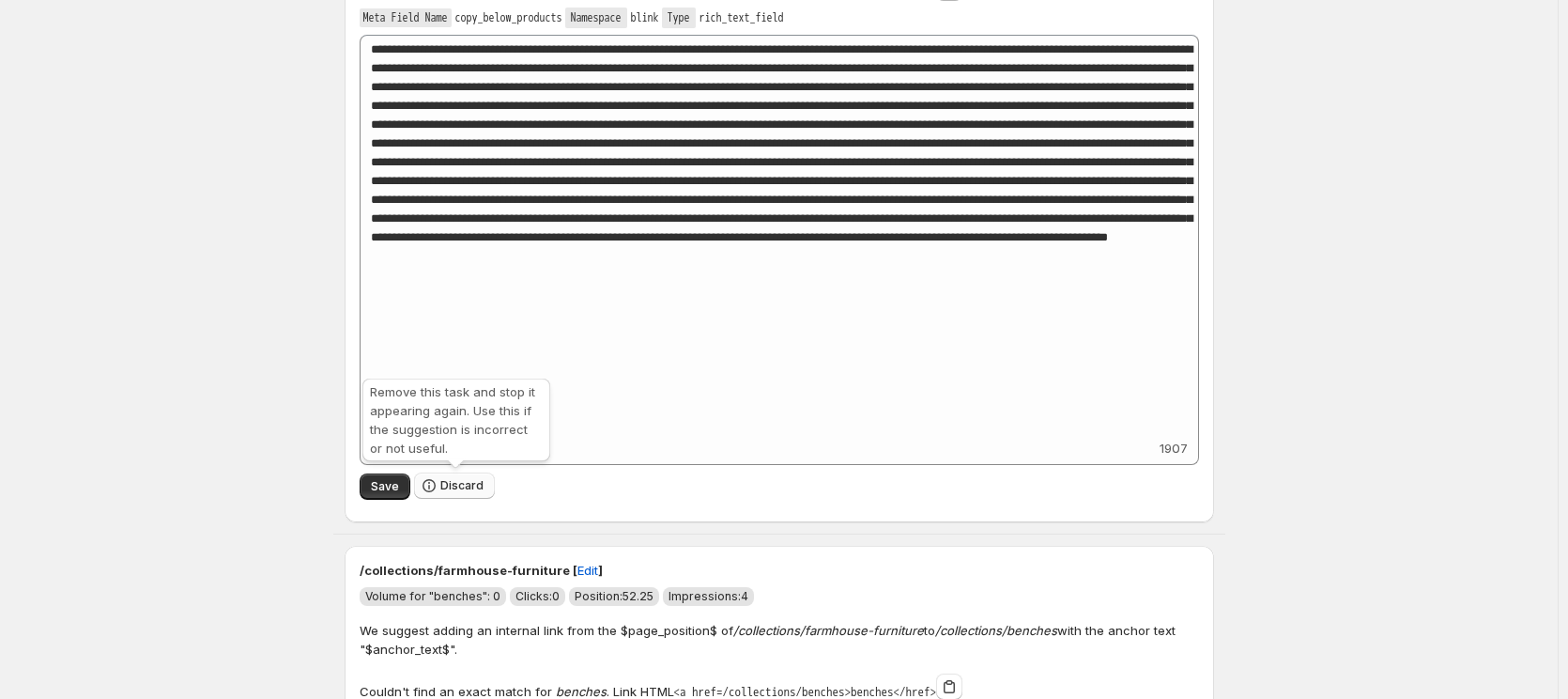click on "Discard" at bounding box center (462, 486) 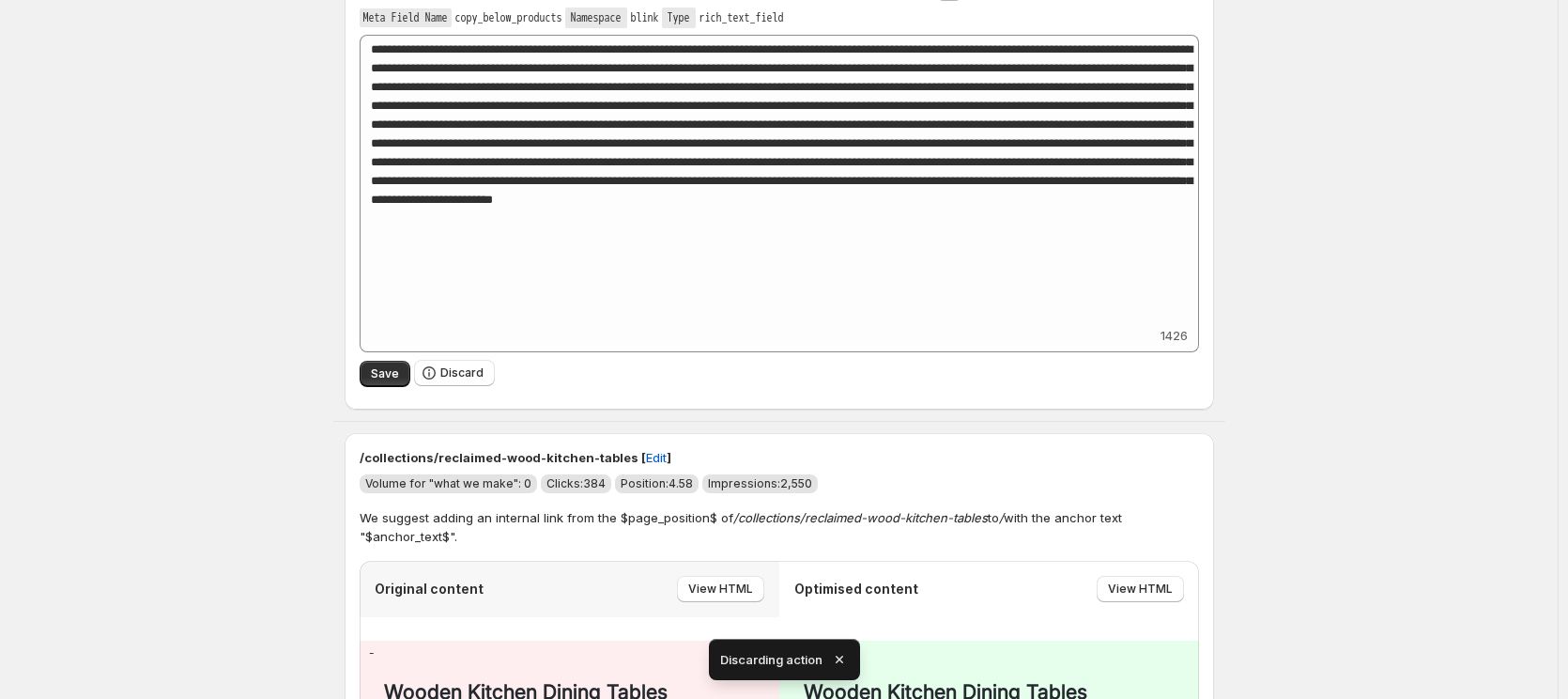 scroll, scrollTop: 0, scrollLeft: 0, axis: both 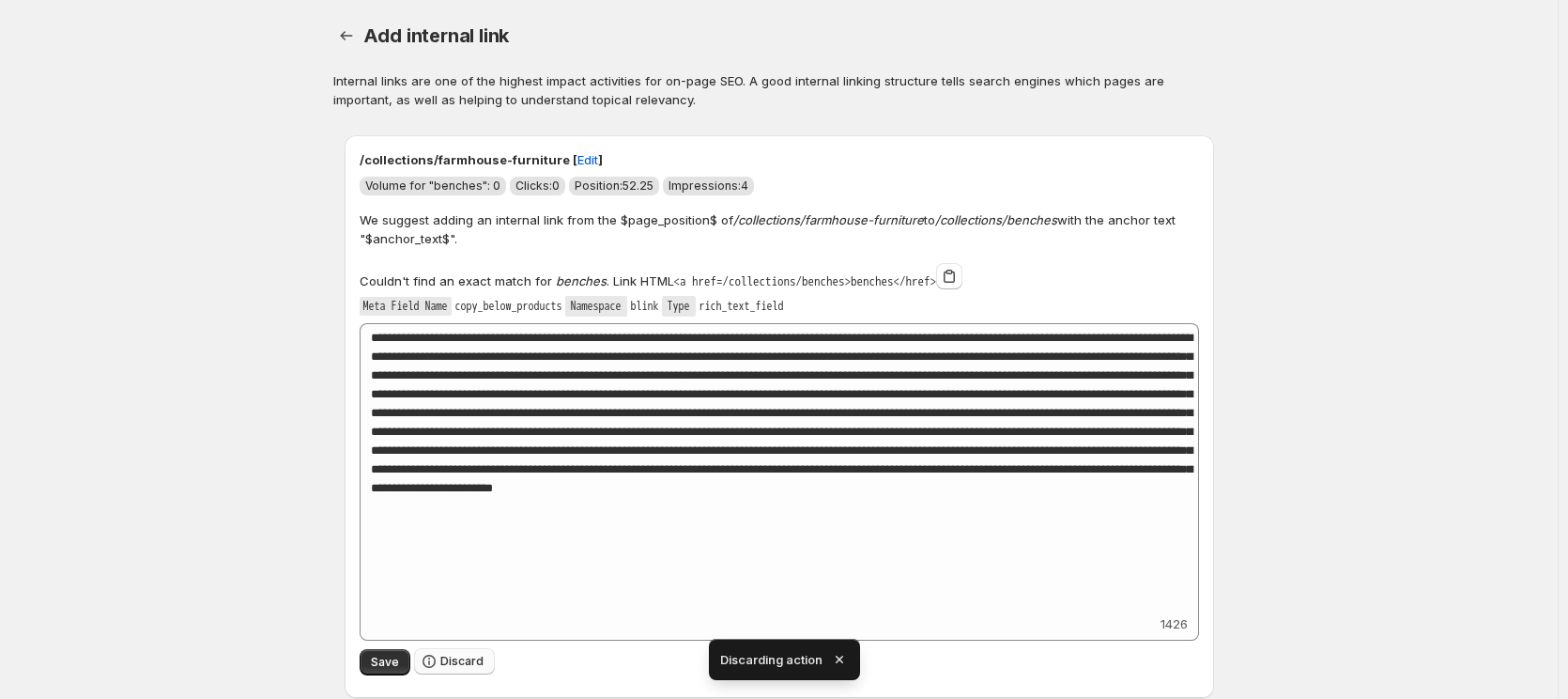 click on "Discard" at bounding box center (462, 661) 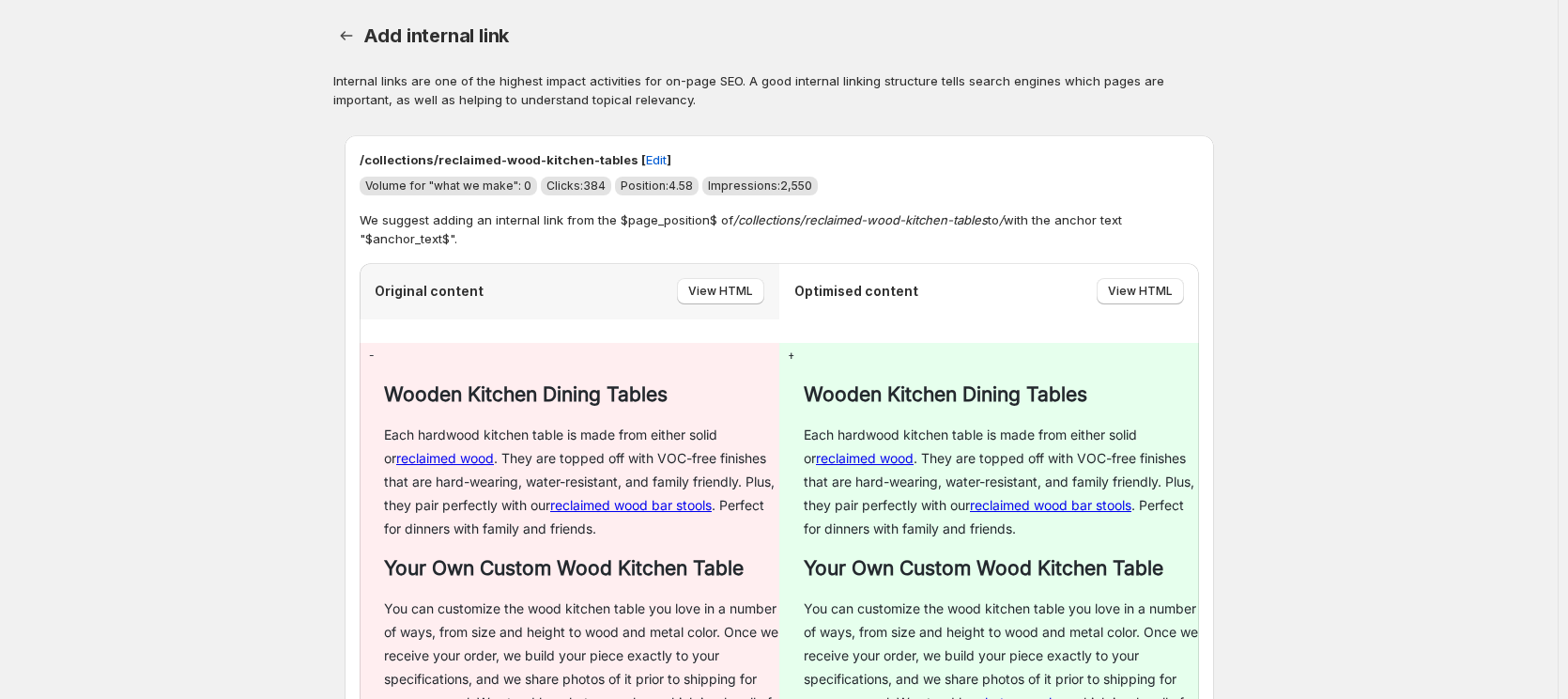 scroll, scrollTop: 108, scrollLeft: 0, axis: vertical 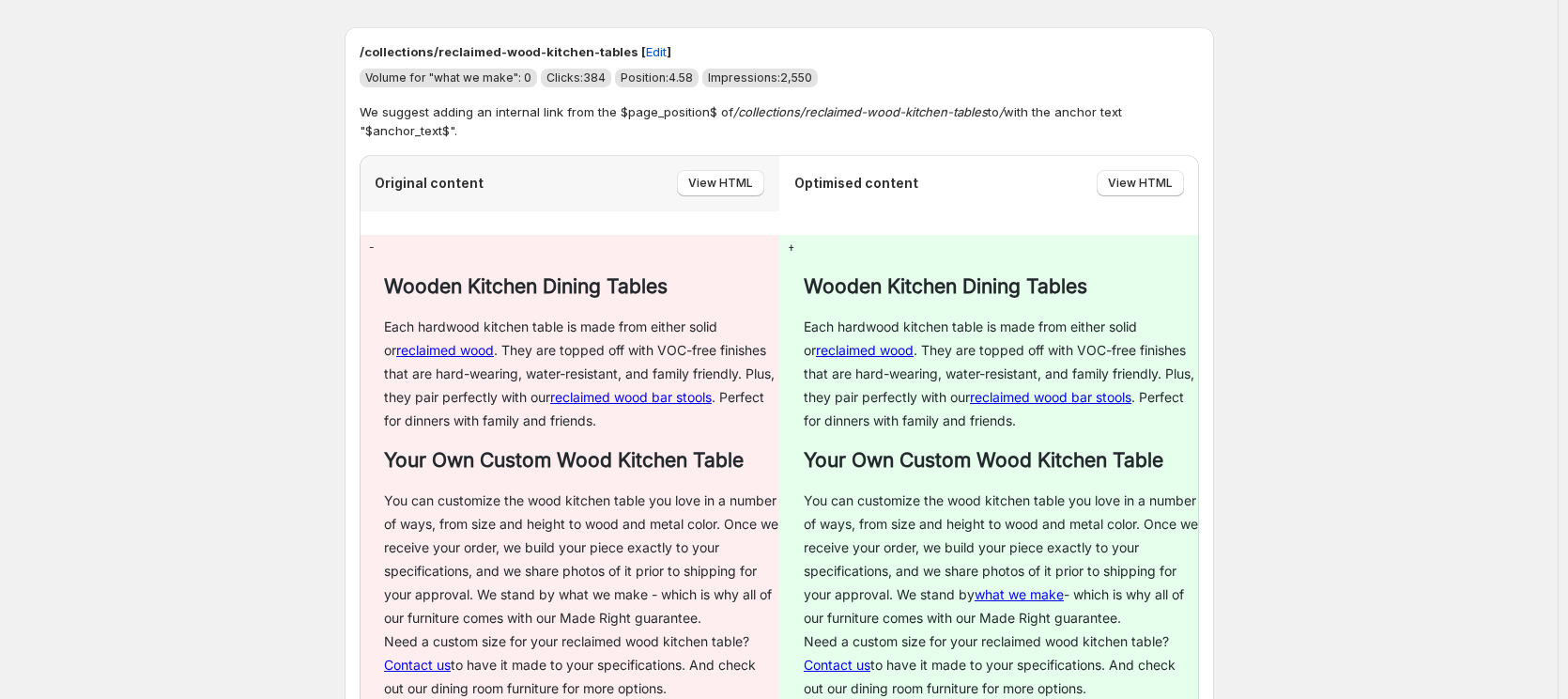 click on "Add internal link. This page is ready Add internal link Internal links are one of the highest impact activities for on-page SEO. A good internal linking structure tells search engines which pages are important, as well as helping to understand topical relevancy.   /collections/reclaimed-wood-kitchen-tables   [ Edit ] Volume for "what we make": 0 Clicks:  384 Position:  4.58 Impressions:  2,550 We suggest adding an internal link from the $page_position$ of  /collections/reclaimed-wood-kitchen-tables  to  /  with the anchor text "$anchor_text$". Original content View HTML Optimised content View HTML               -          Wooden Kitchen Dining Tables Each hardwood kitchen table is made from either solid or  reclaimed wood . They are topped off with VOC-free finishes that are hard-wearing, water-resistant, and family friendly. Plus, they pair perfectly with our  reclaimed wood bar stools . Perfect for dinners with family and friends. Your Own Custom Wood Kitchen Table Contact us +          reclaimed wood" at bounding box center [778, 4713] 